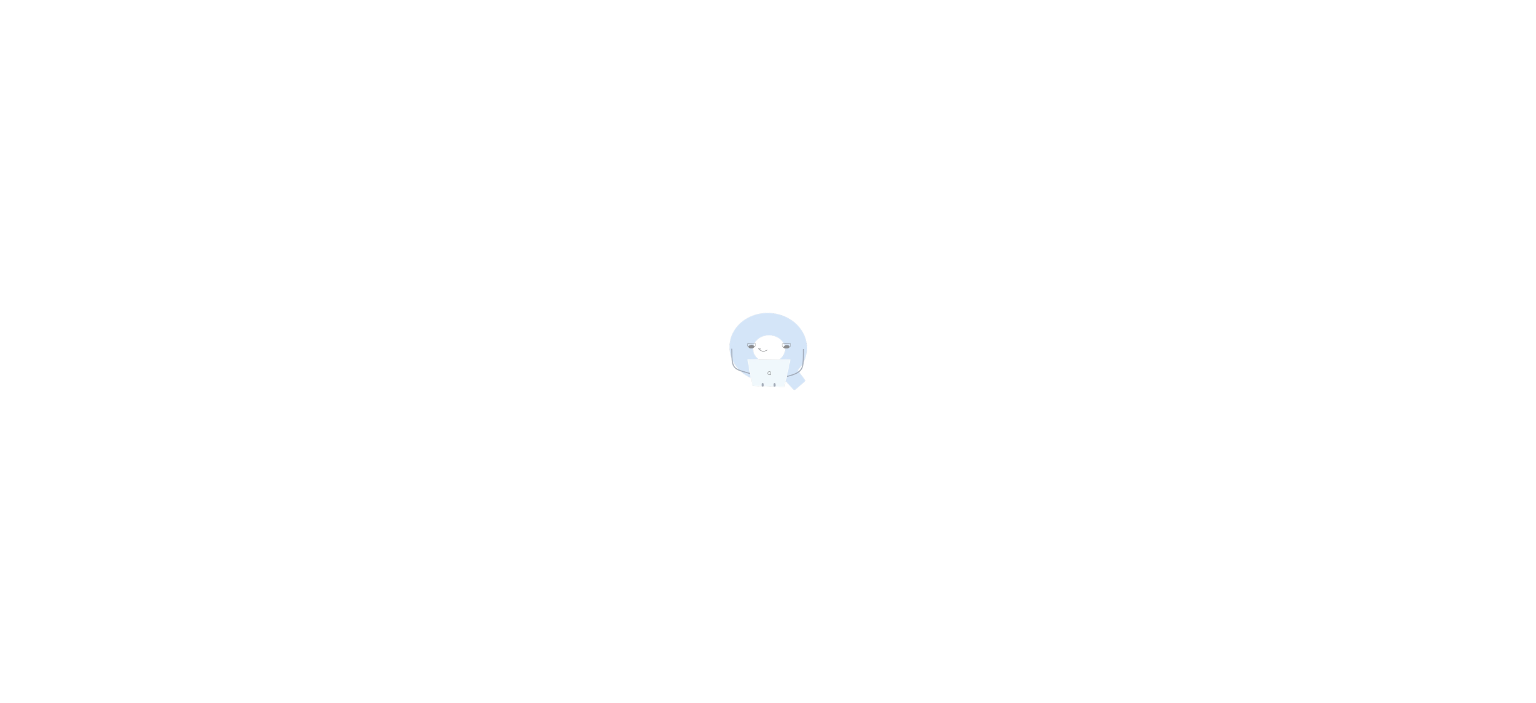 scroll, scrollTop: 0, scrollLeft: 0, axis: both 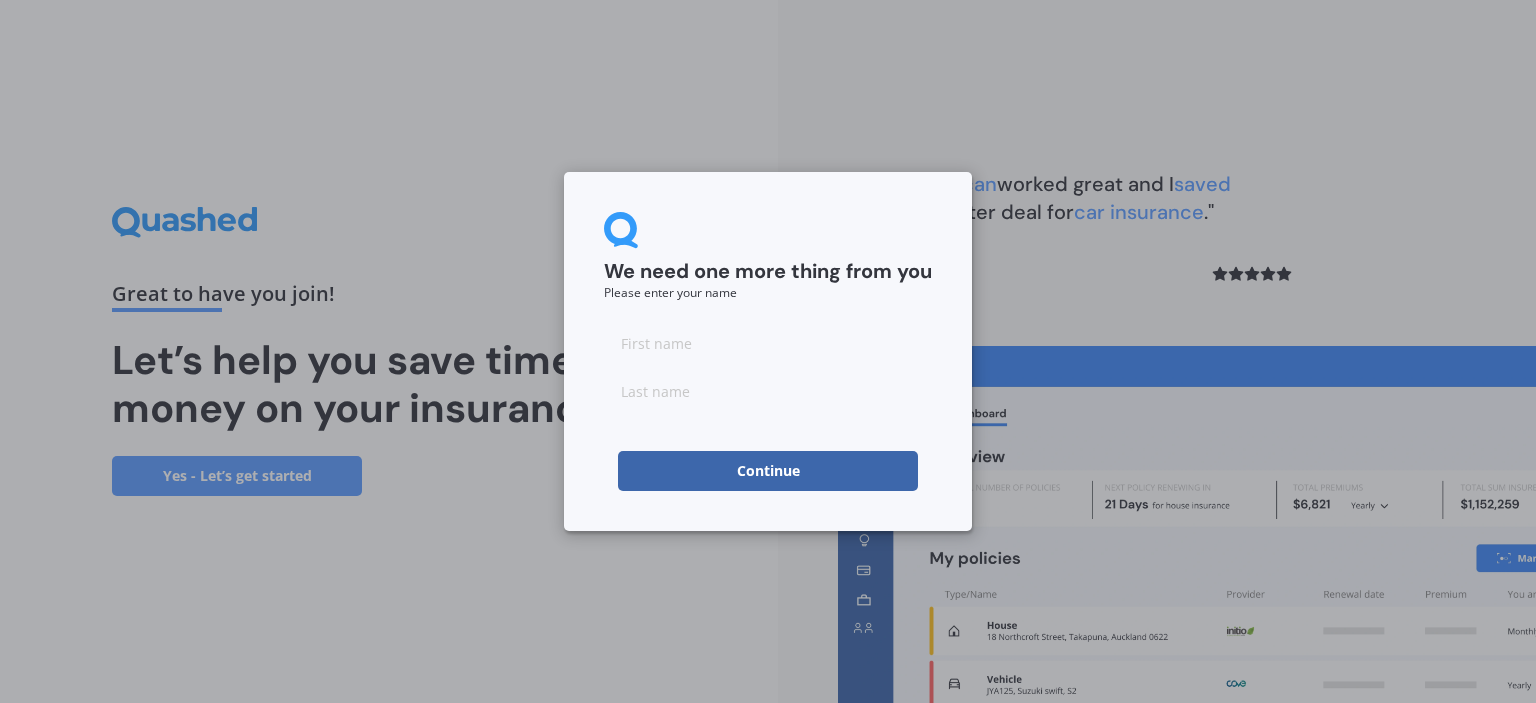click at bounding box center [768, 343] 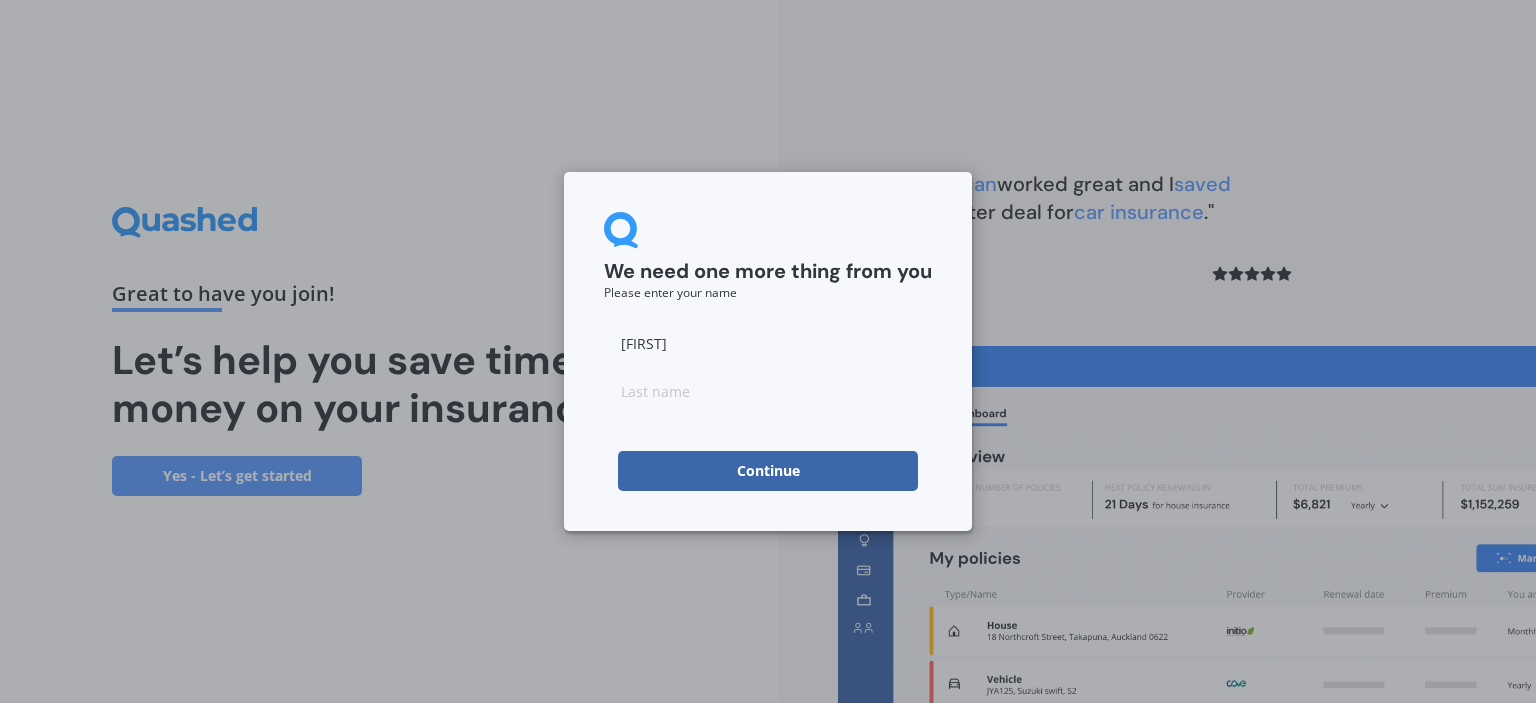 click at bounding box center [768, 391] 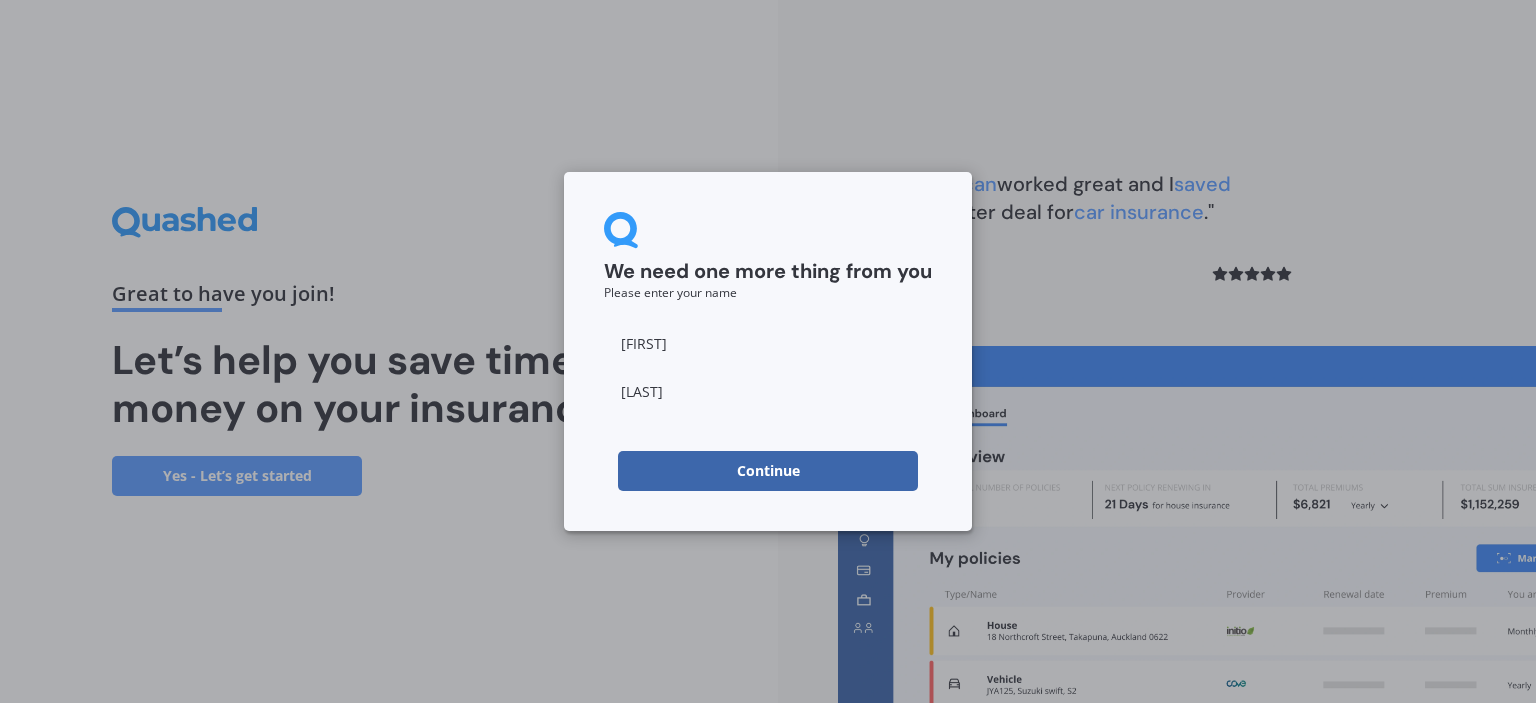 click on "Continue" at bounding box center [768, 471] 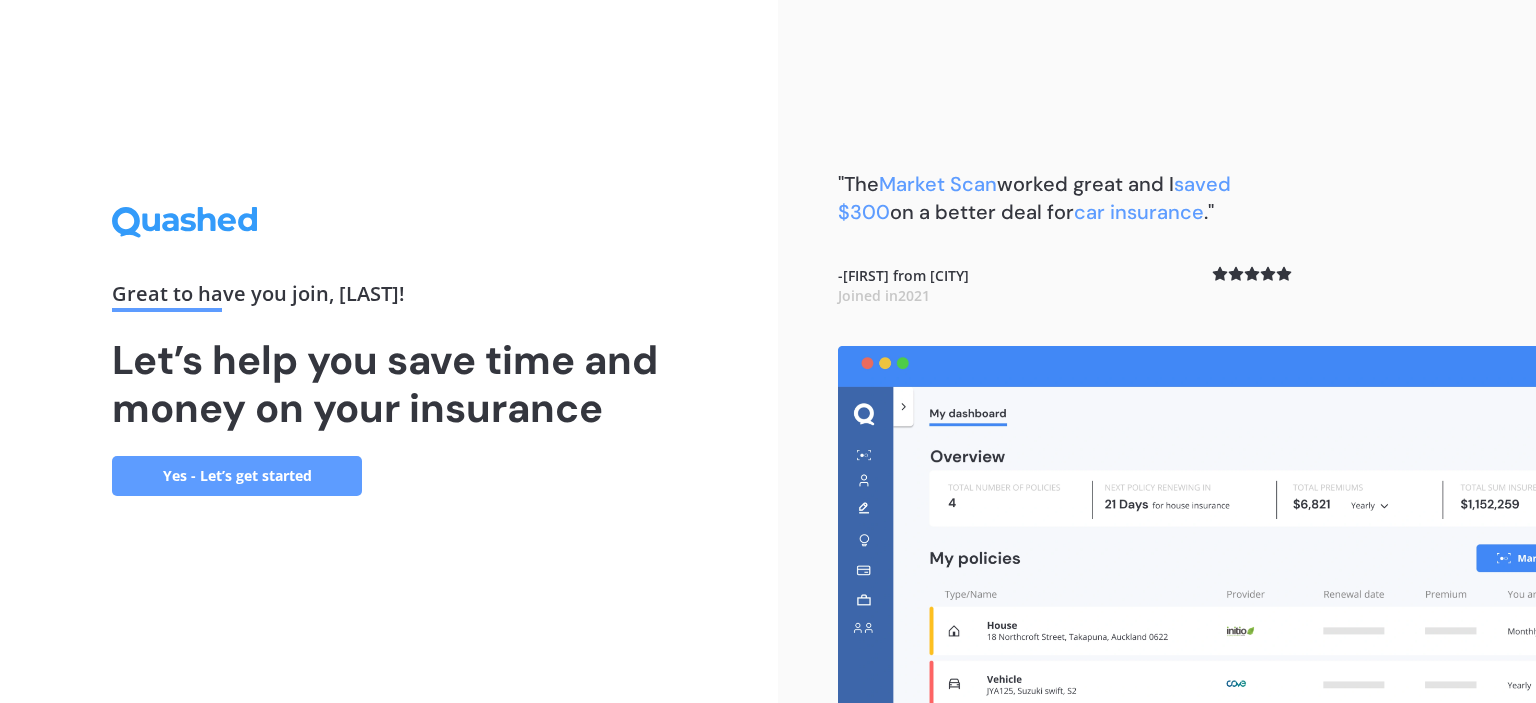 click on "Yes - Let’s get started" at bounding box center (237, 476) 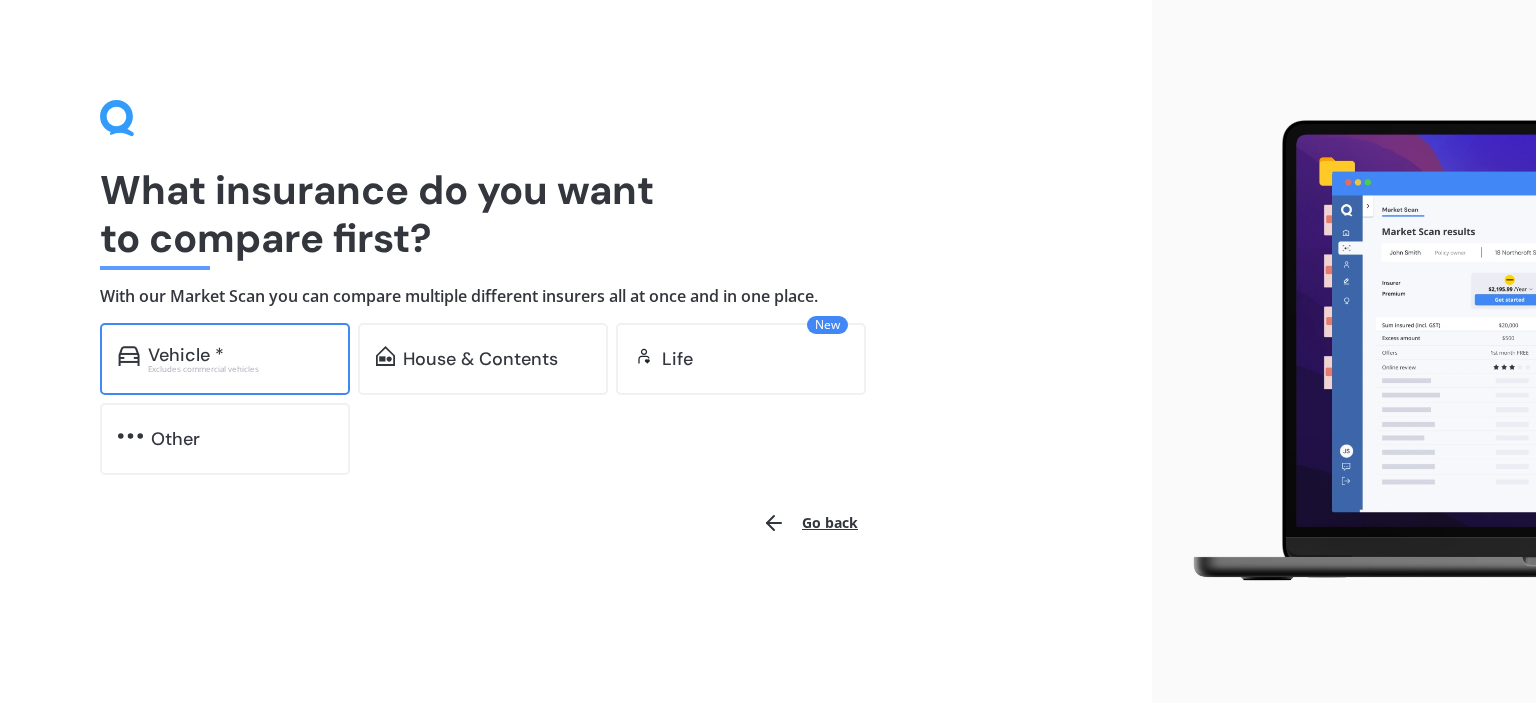 click on "Vehicle *" at bounding box center [186, 355] 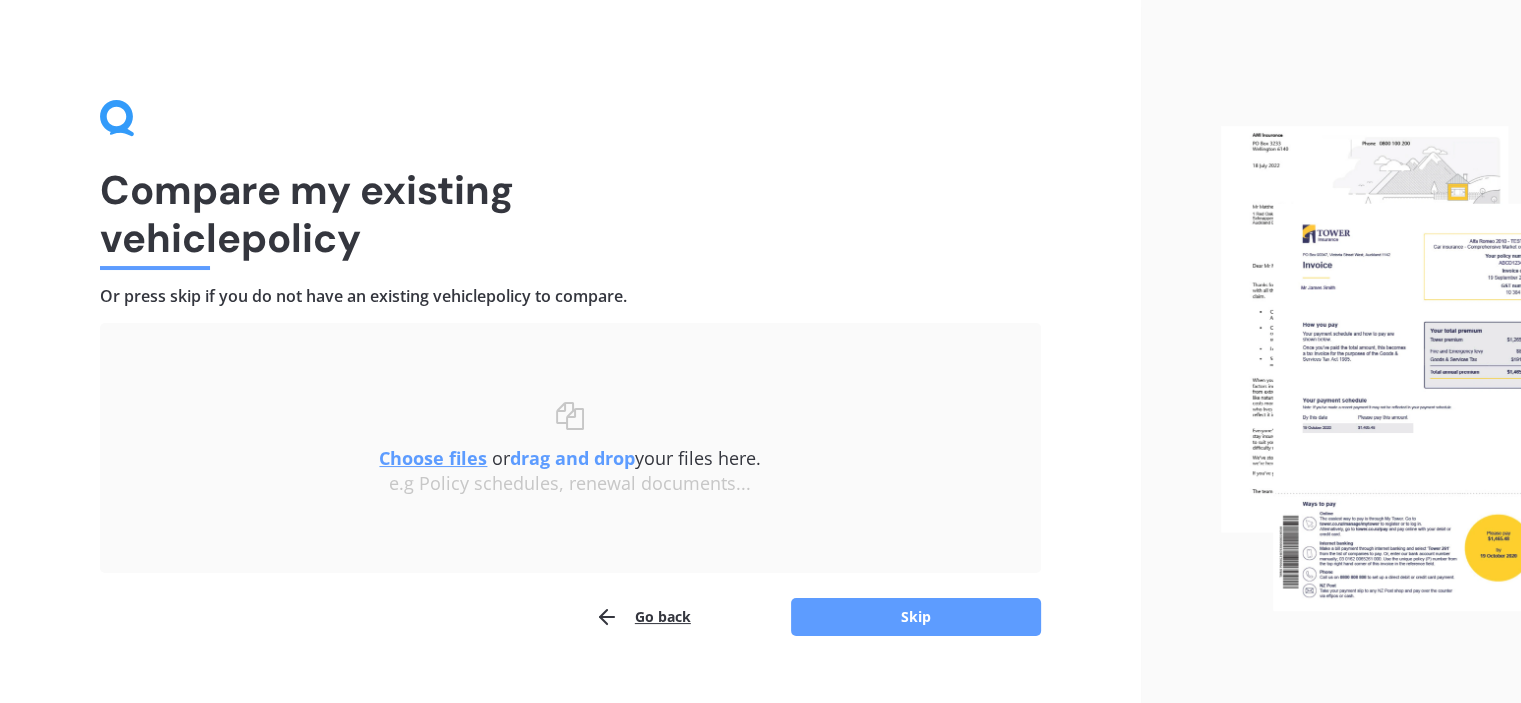 scroll, scrollTop: 33, scrollLeft: 0, axis: vertical 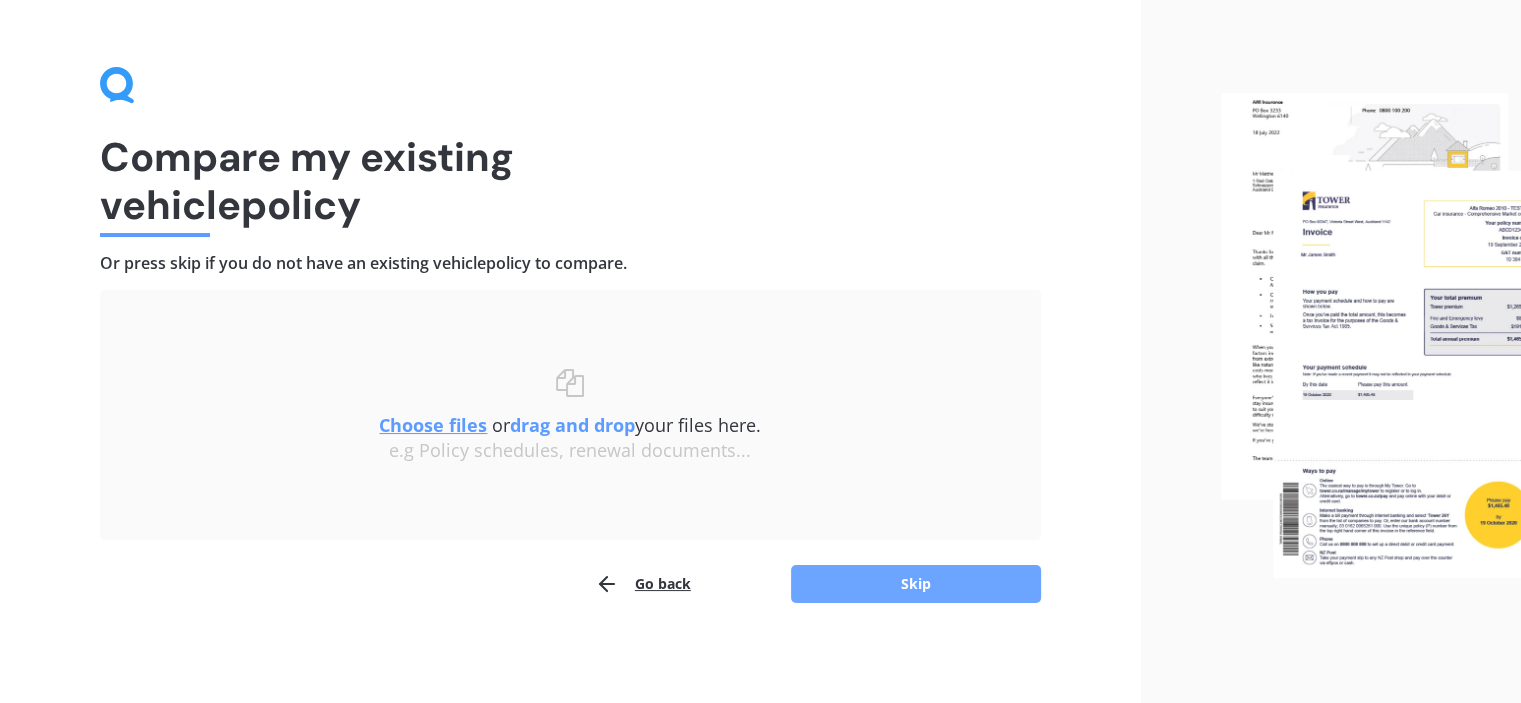 click on "Skip" at bounding box center [916, 584] 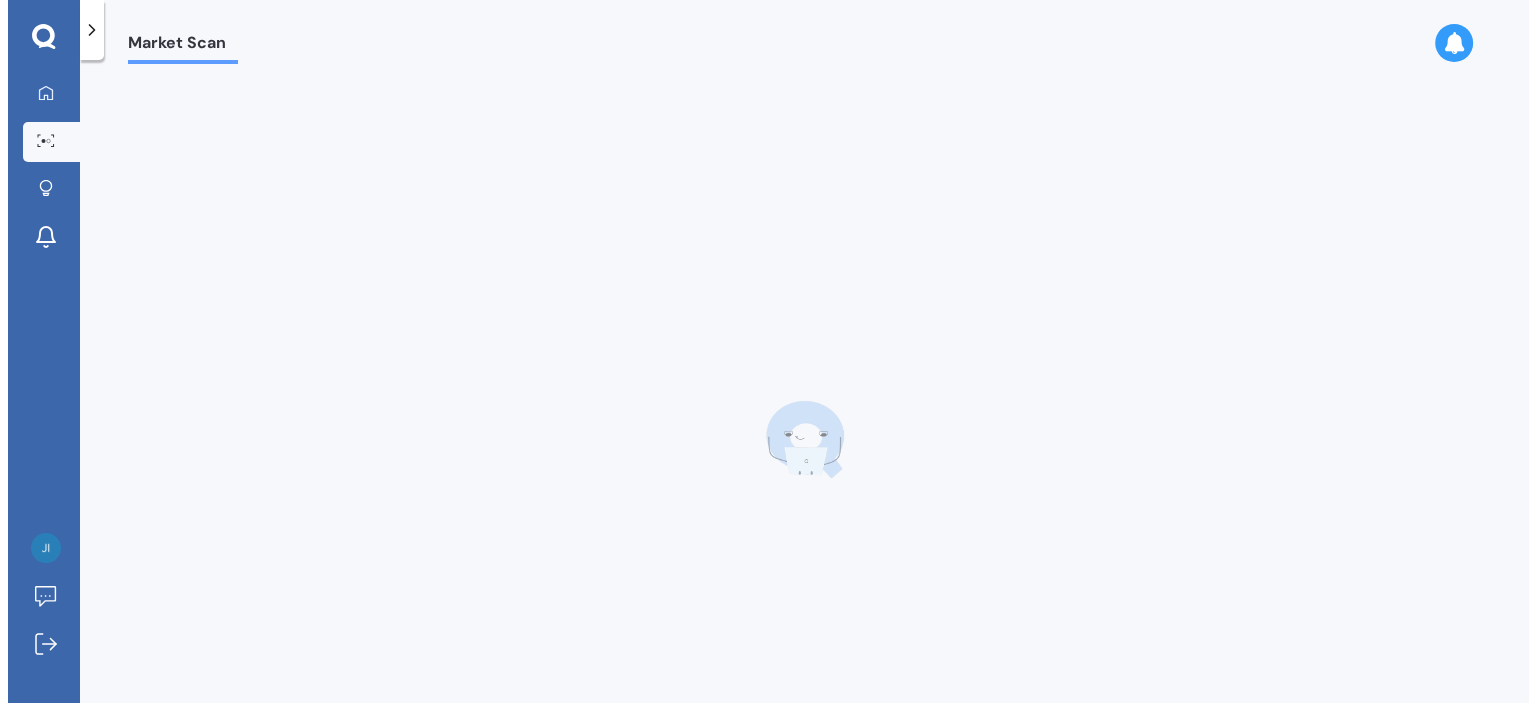 scroll, scrollTop: 0, scrollLeft: 0, axis: both 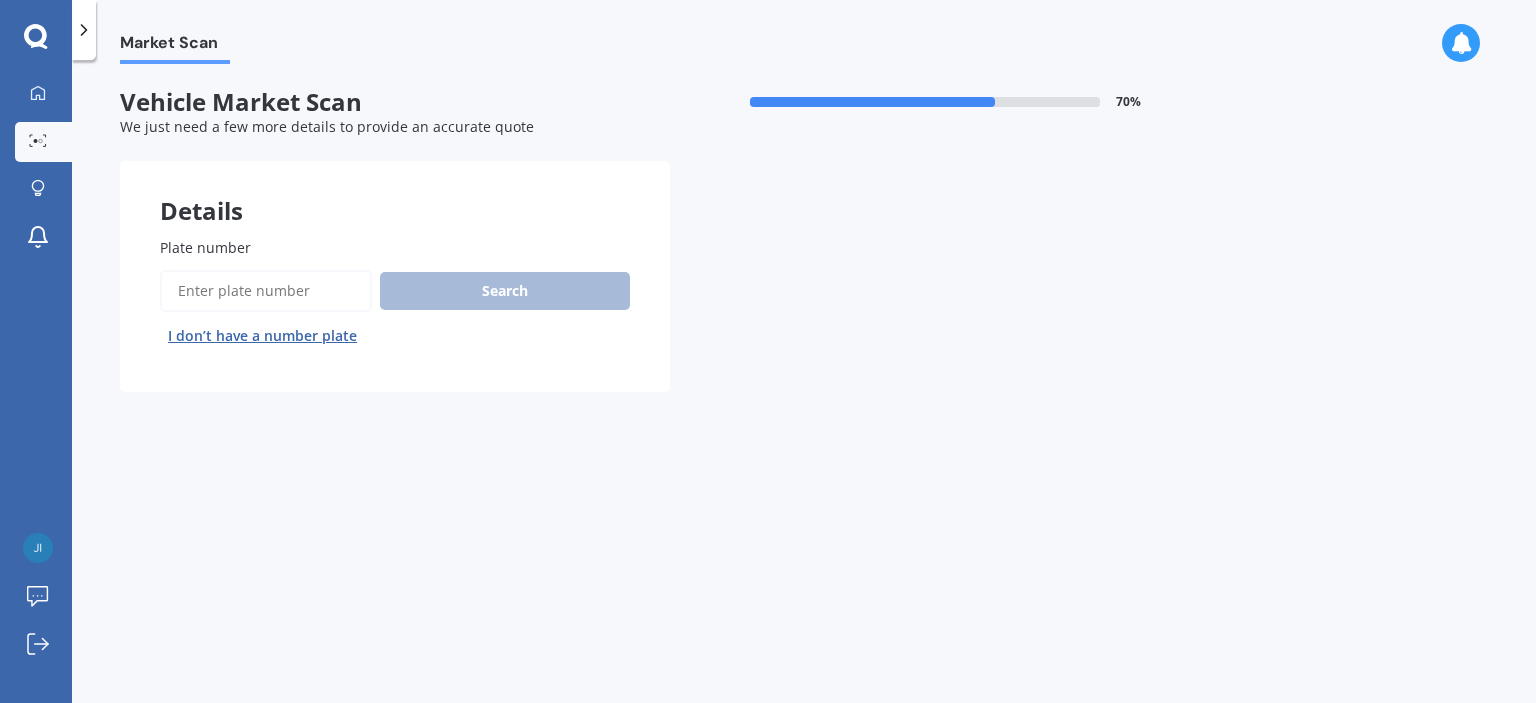 click on "Plate number" at bounding box center (266, 291) 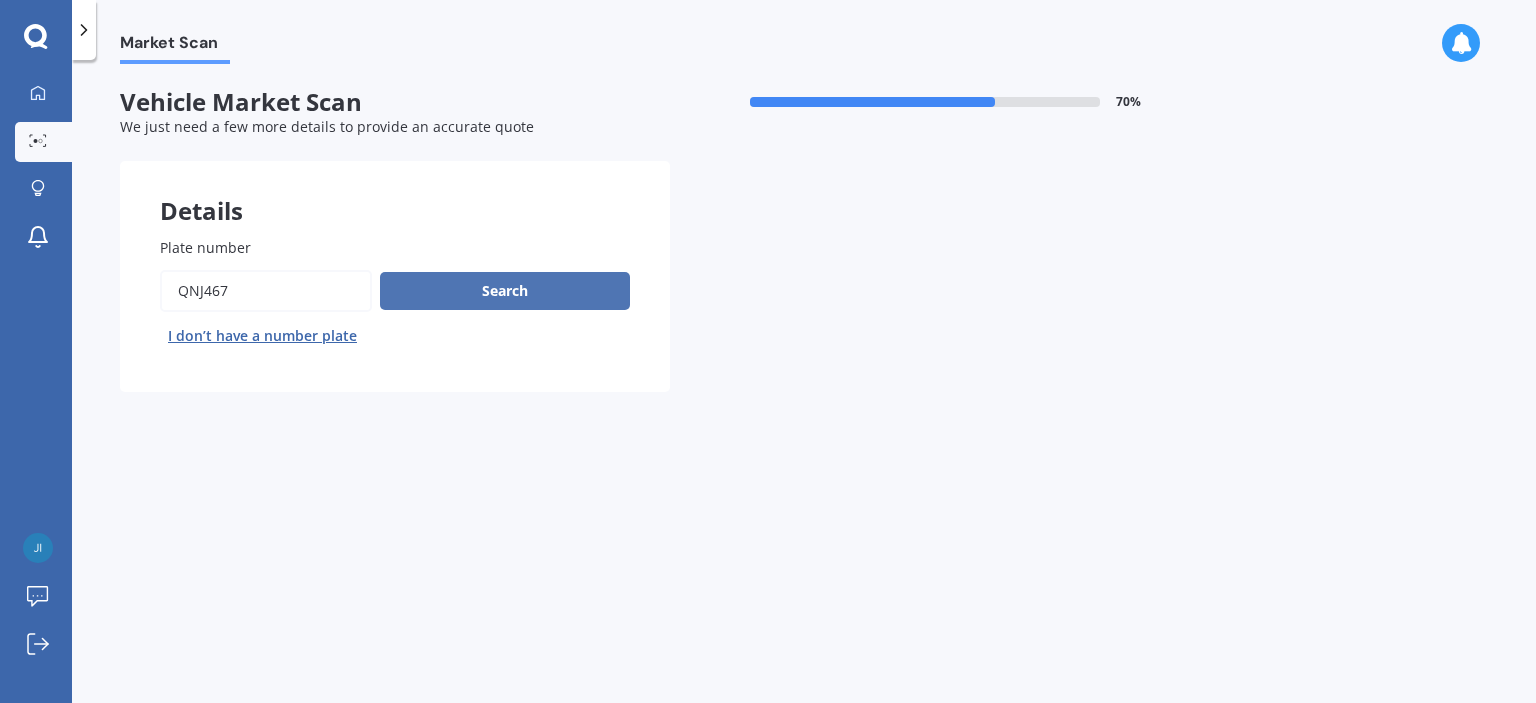 type on "qnj467" 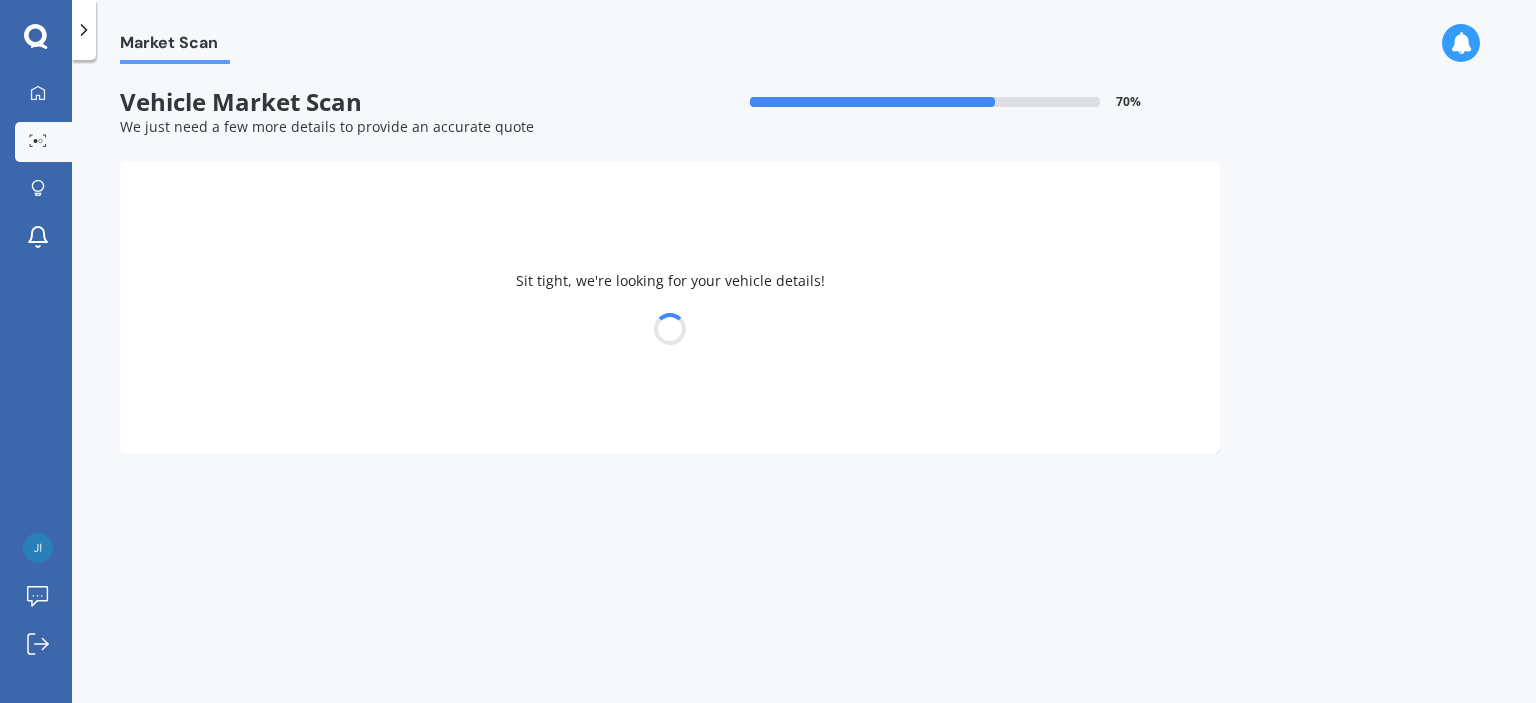 select on "FORD" 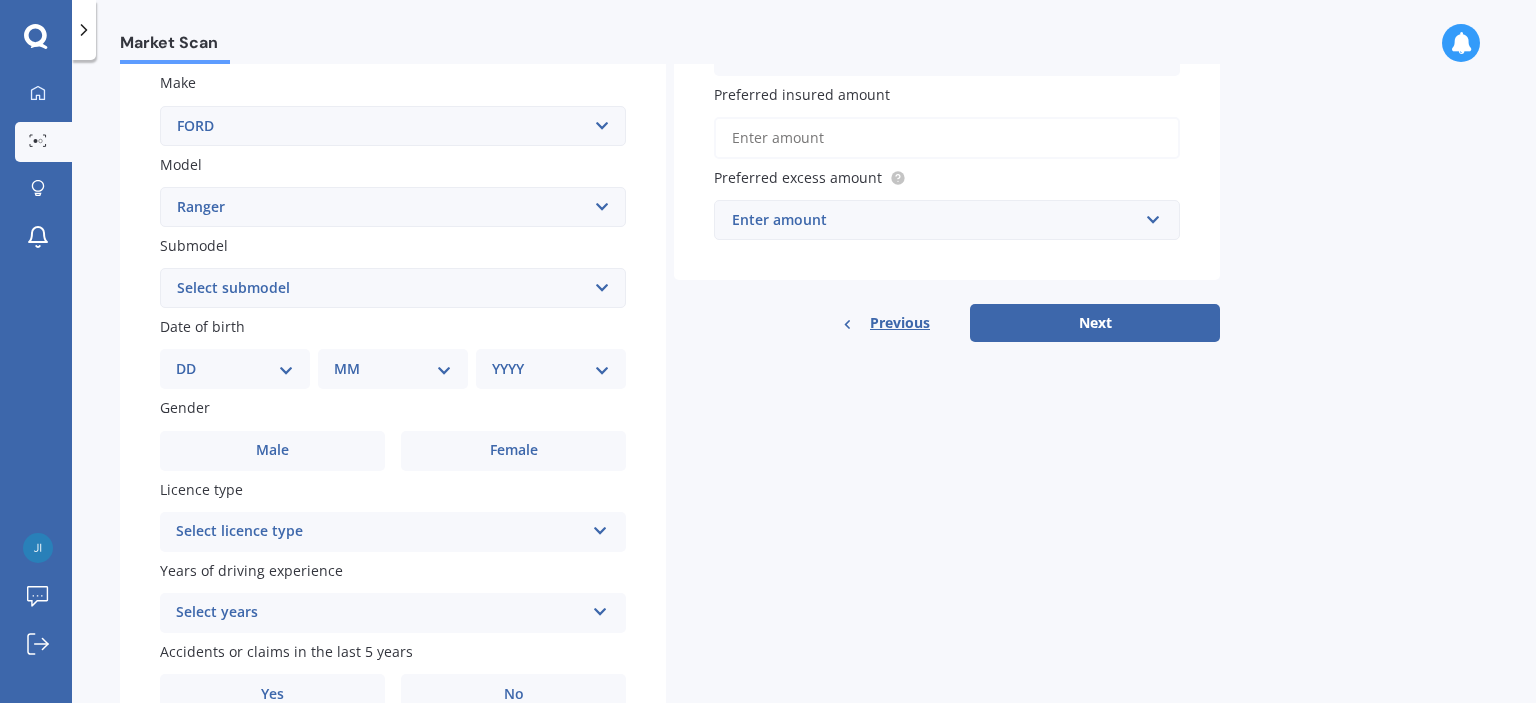 scroll, scrollTop: 400, scrollLeft: 0, axis: vertical 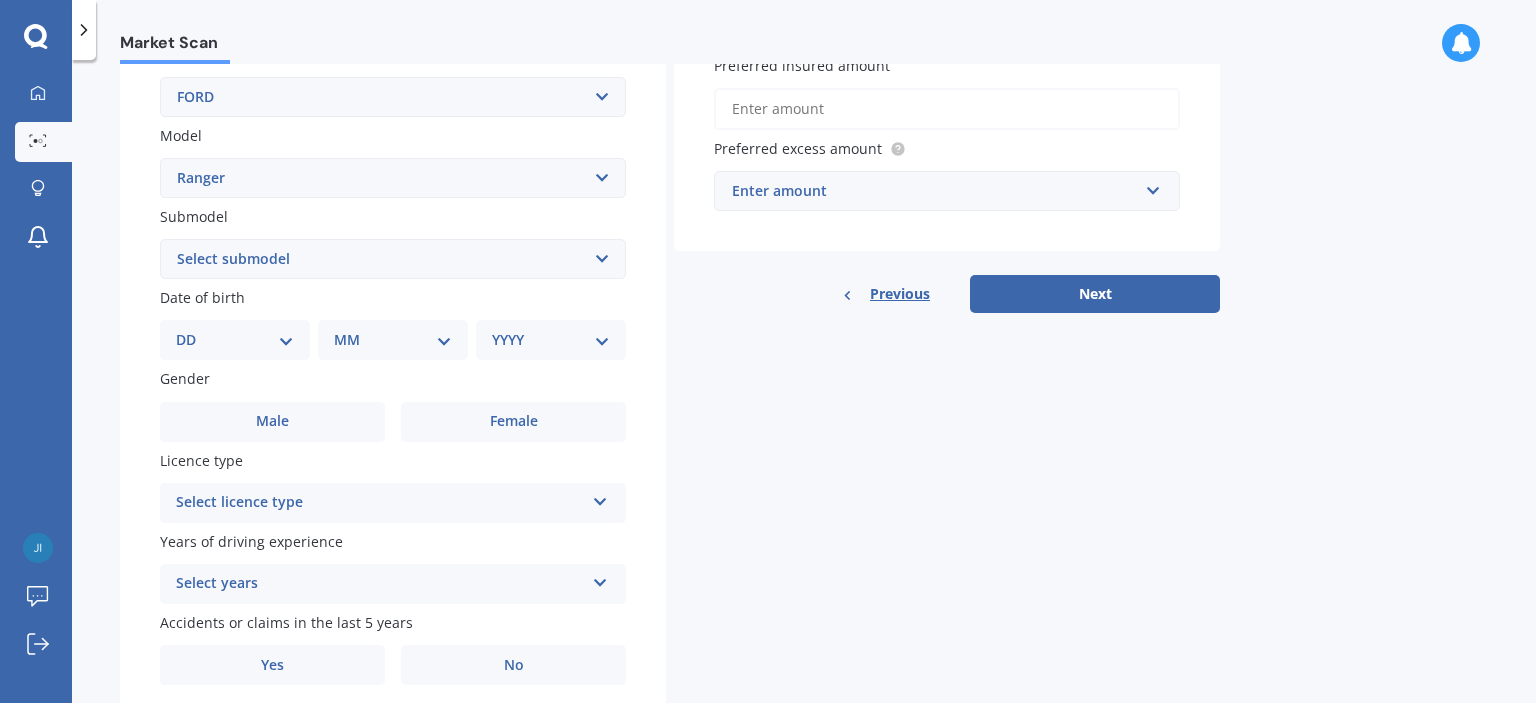 click on "DD 01 02 03 04 05 06 07 08 09 10 11 12 13 14 15 16 17 18 19 20 21 22 23 24 25 26 27 28 29 30 31" at bounding box center (235, 340) 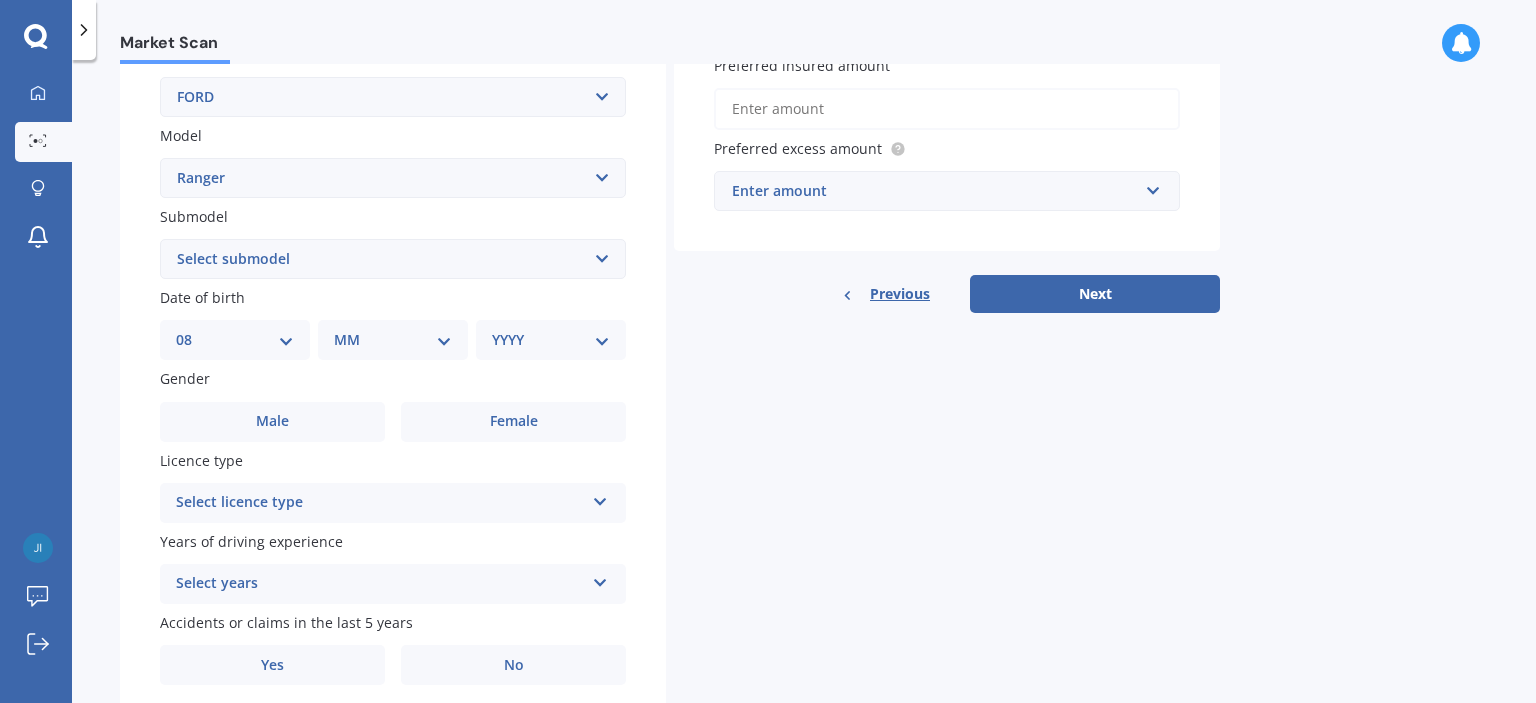click on "DD 01 02 03 04 05 06 07 08 09 10 11 12 13 14 15 16 17 18 19 20 21 22 23 24 25 26 27 28 29 30 31" at bounding box center [235, 340] 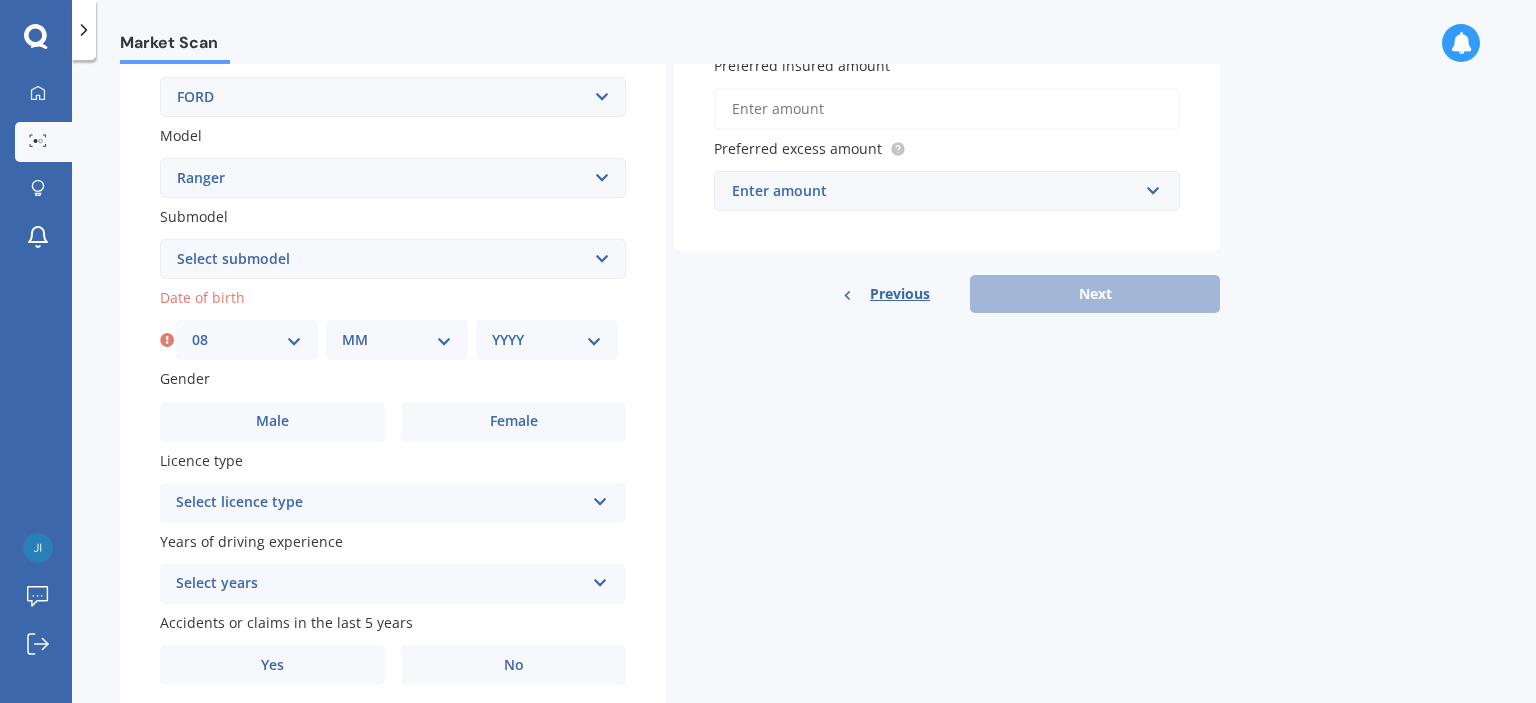 click on "MM 01 02 03 04 05 06 07 08 09 10 11 12" at bounding box center (397, 340) 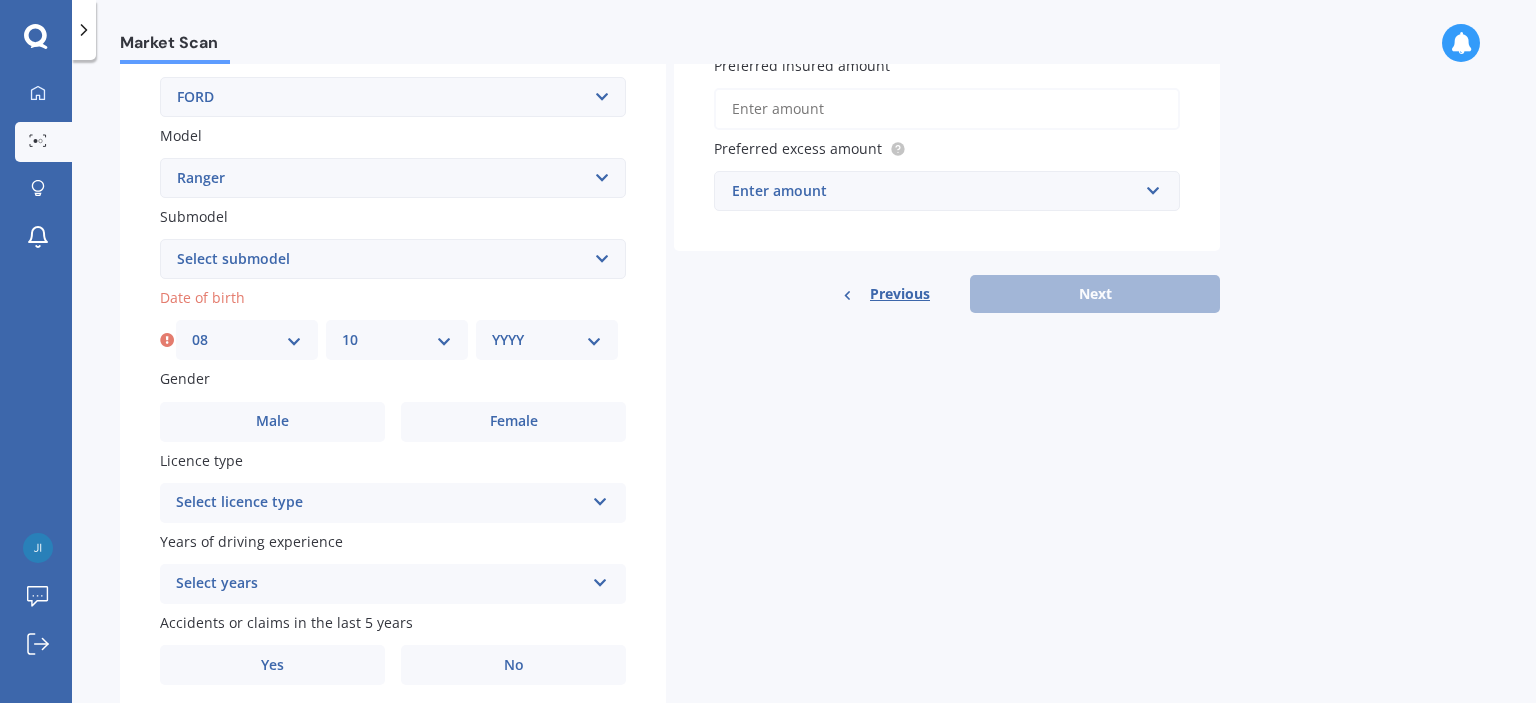 click on "MM 01 02 03 04 05 06 07 08 09 10 11 12" at bounding box center (397, 340) 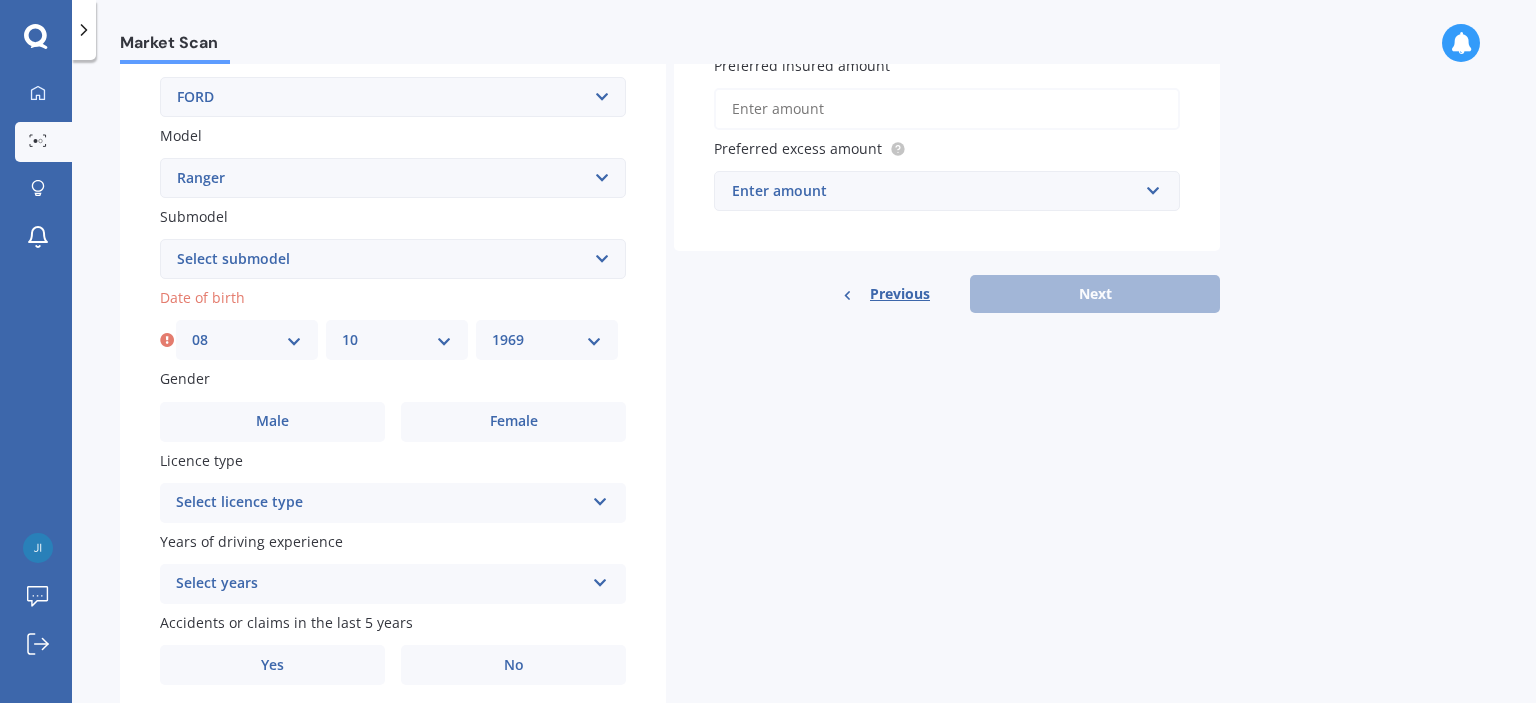 click on "YYYY 2025 2024 2023 2022 2021 2020 2019 2018 2017 2016 2015 2014 2013 2012 2011 2010 2009 2008 2007 2006 2005 2004 2003 2002 2001 2000 1999 1998 1997 1996 1995 1994 1993 1992 1991 1990 1989 1988 1987 1986 1985 1984 1983 1982 1981 1980 1979 1978 1977 1976 1975 1974 1973 1972 1971 1970 1969 1968 1967 1966 1965 1964 1963 1962 1961 1960 1959 1958 1957 1956 1955 1954 1953 1952 1951 1950 1949 1948 1947 1946 1945 1944 1943 1942 1941 1940 1939 1938 1937 1936 1935 1934 1933 1932 1931 1930 1929 1928 1927 1926" at bounding box center [547, 340] 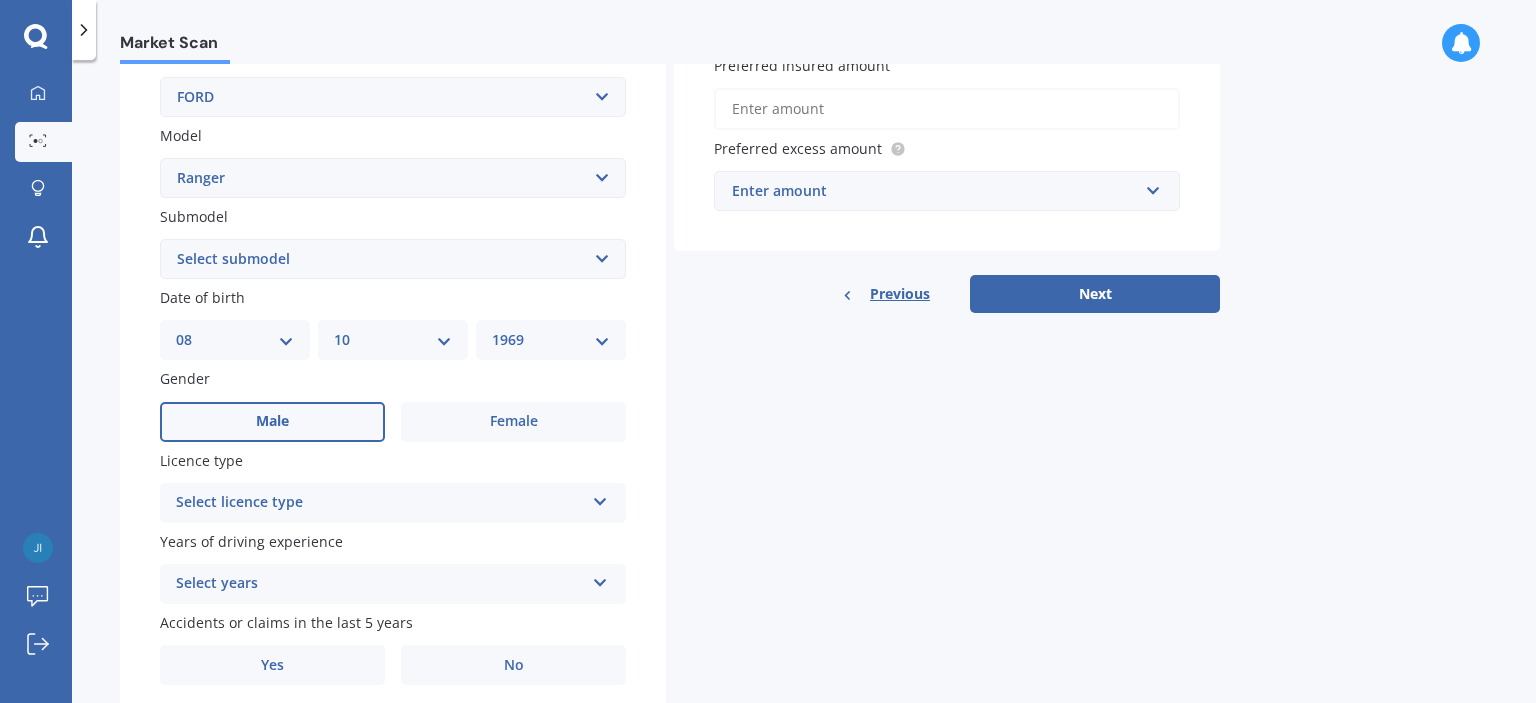 click on "Male" at bounding box center [272, 421] 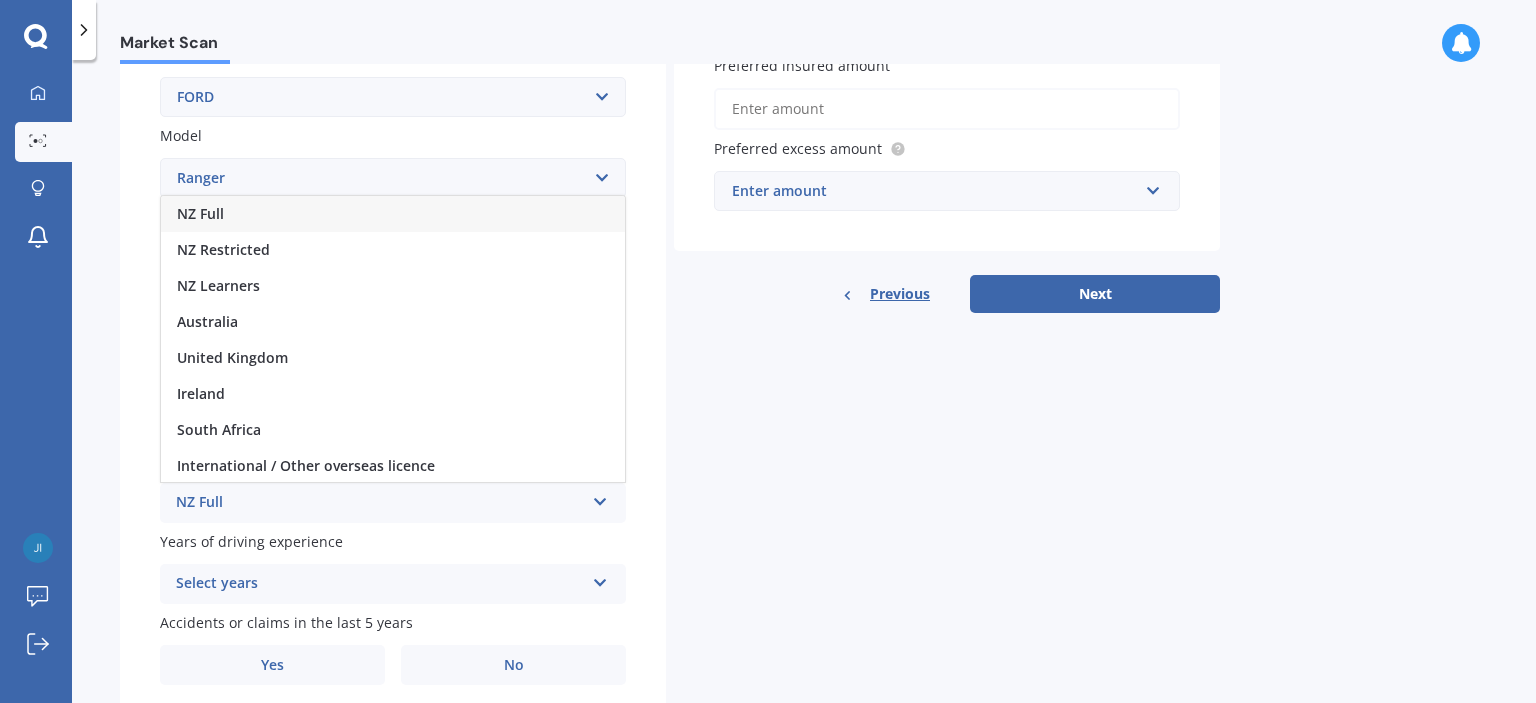 click on "NZ Full" at bounding box center (200, 213) 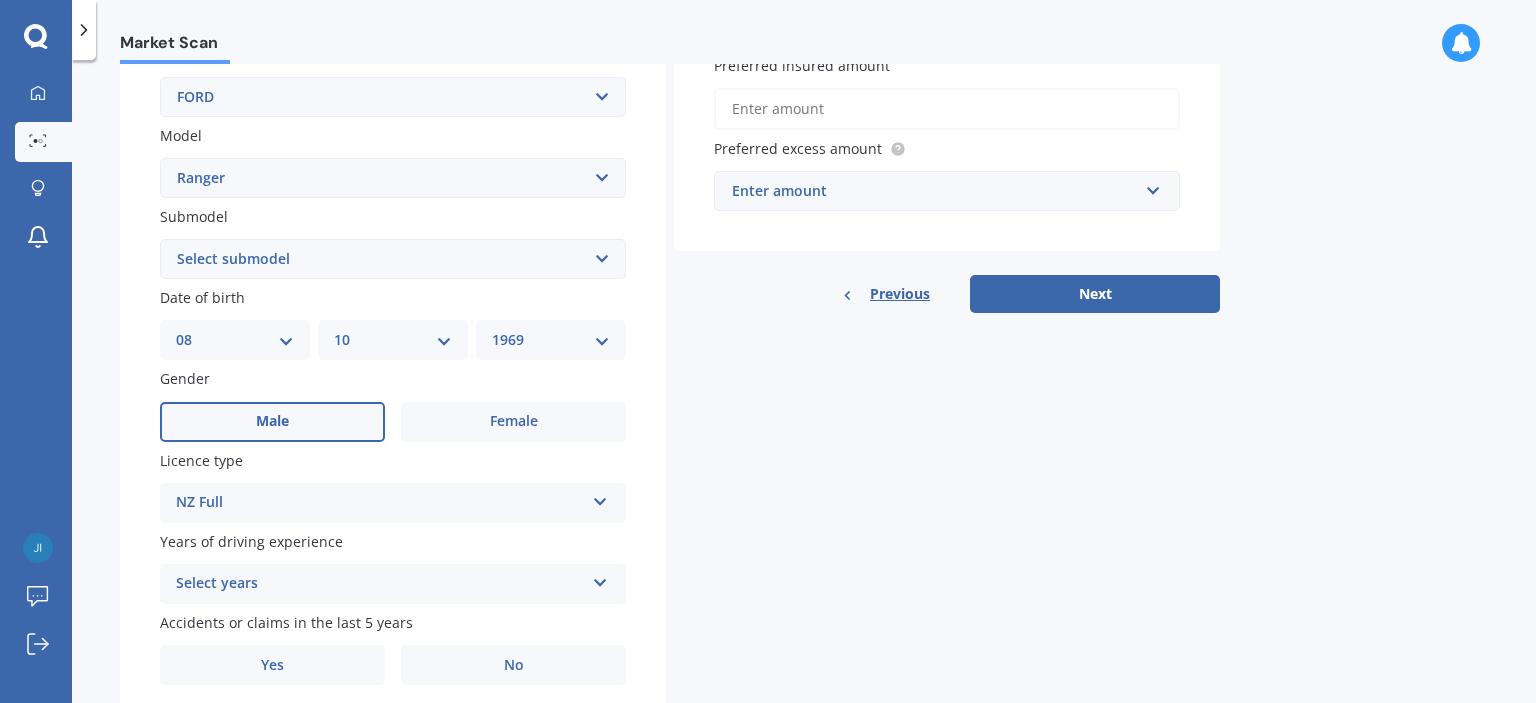 click at bounding box center (600, 579) 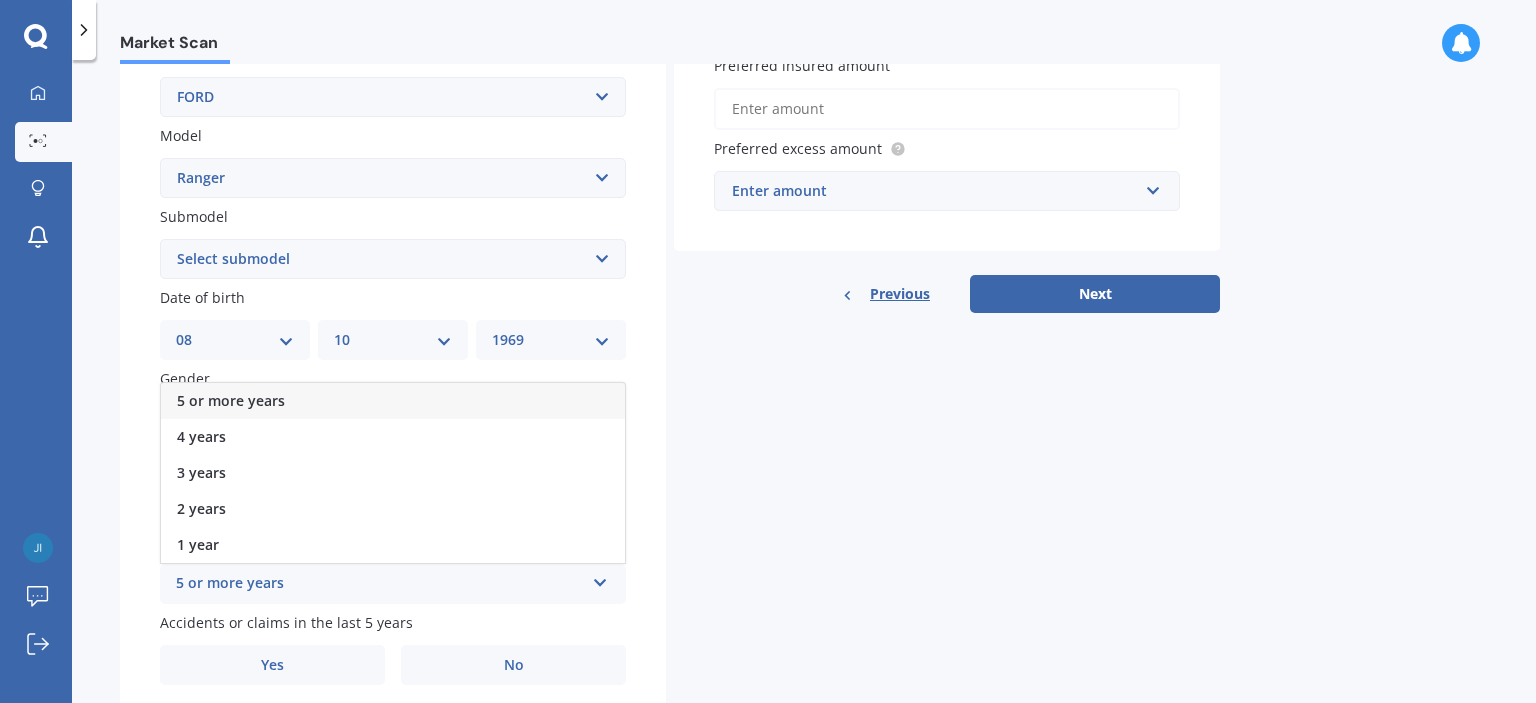 click on "5 or more years" at bounding box center [231, 400] 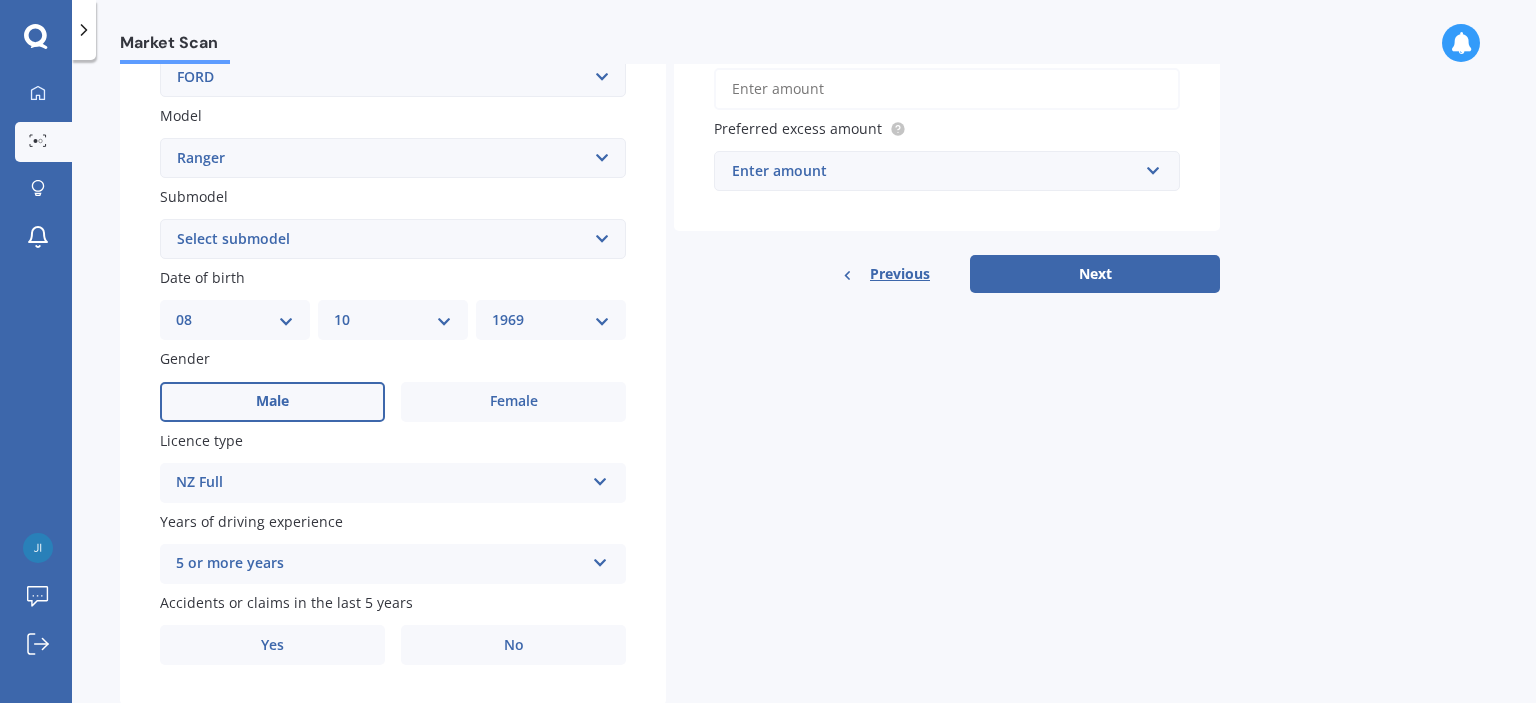 scroll, scrollTop: 474, scrollLeft: 0, axis: vertical 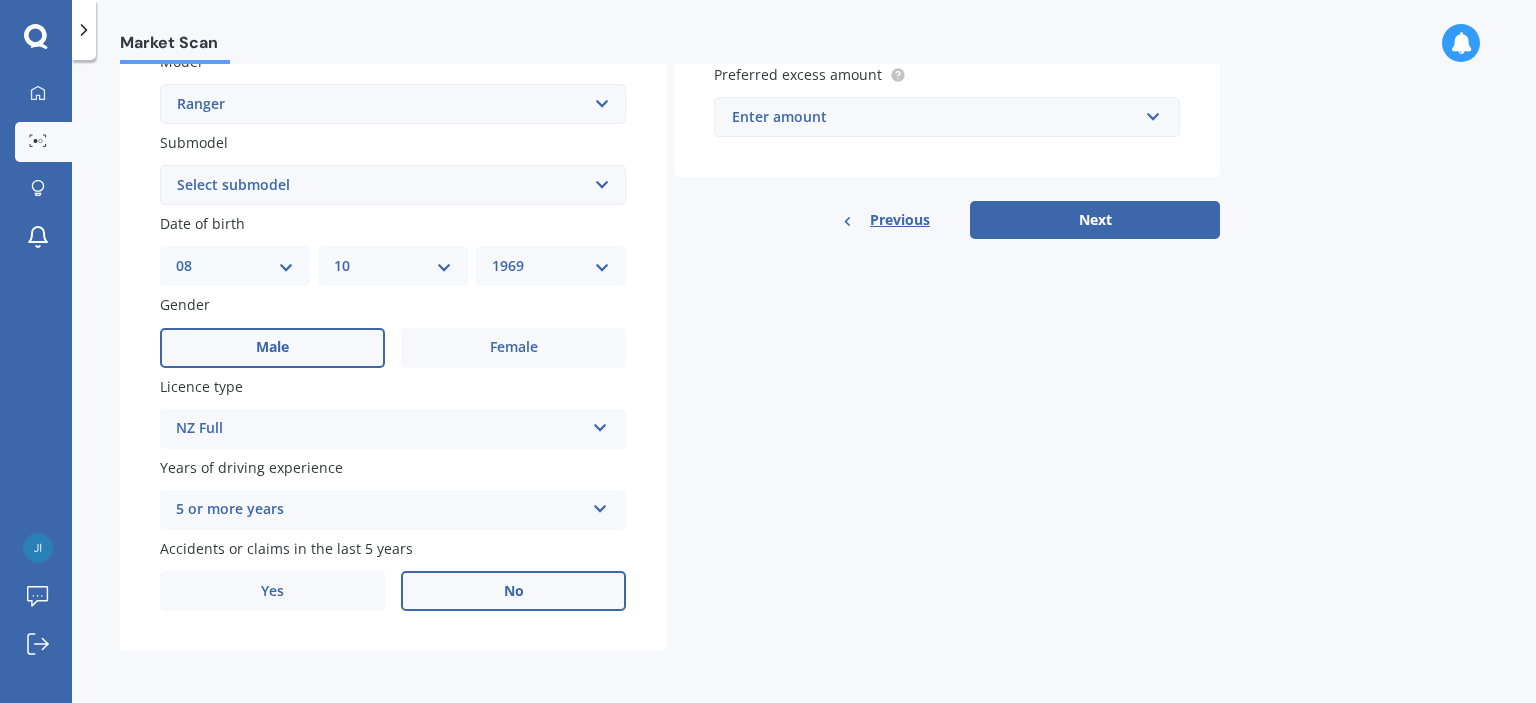 click on "No" at bounding box center [514, 591] 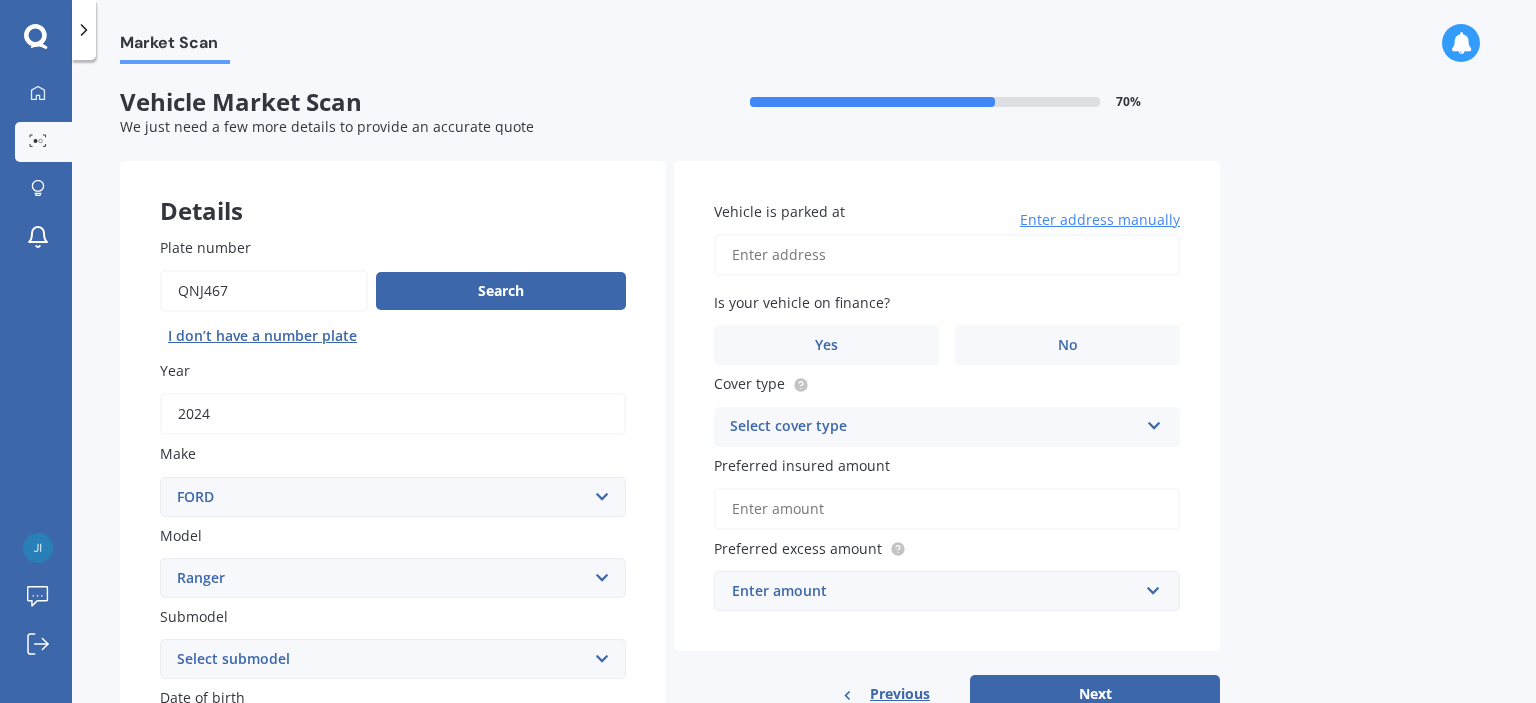 scroll, scrollTop: 0, scrollLeft: 0, axis: both 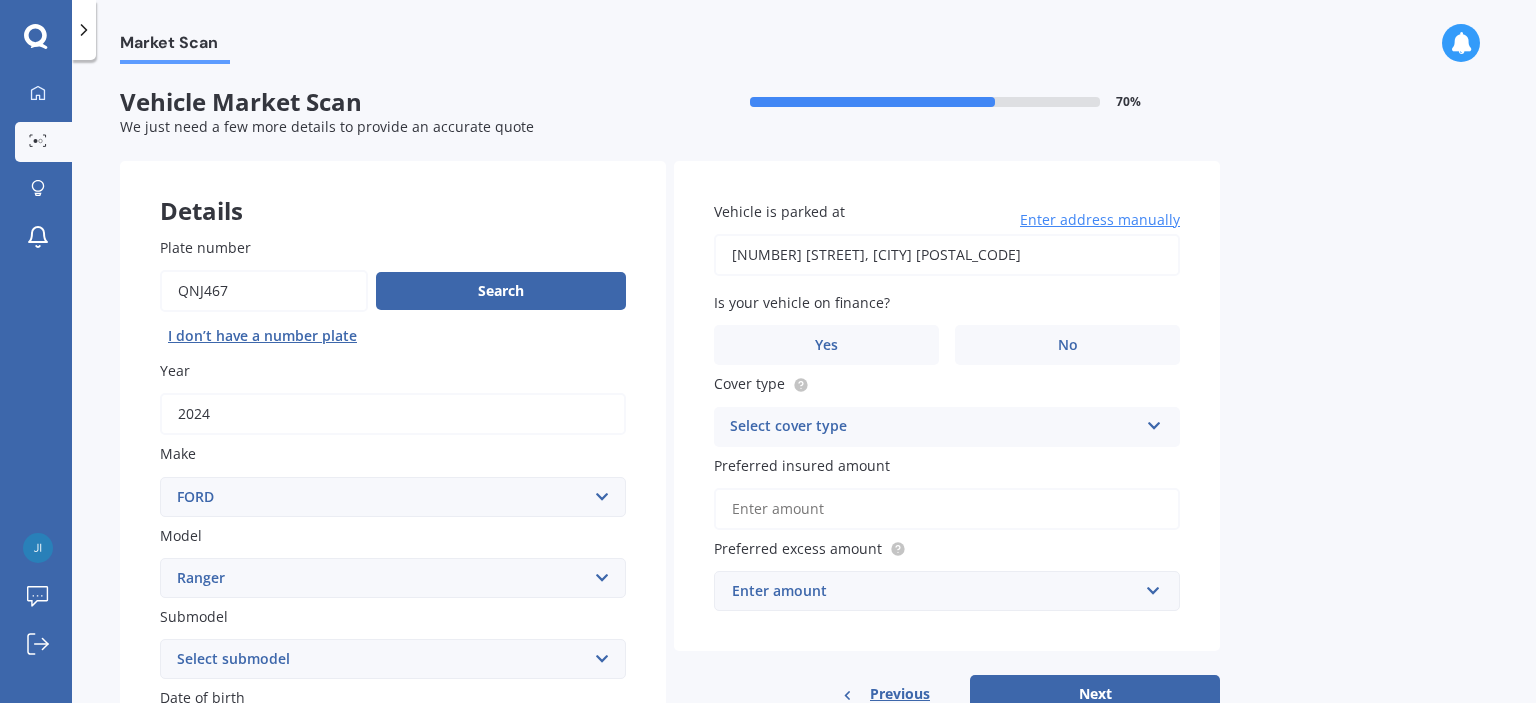 type on "[NUMBER] [STREET], [CITY] [POSTAL_CODE]" 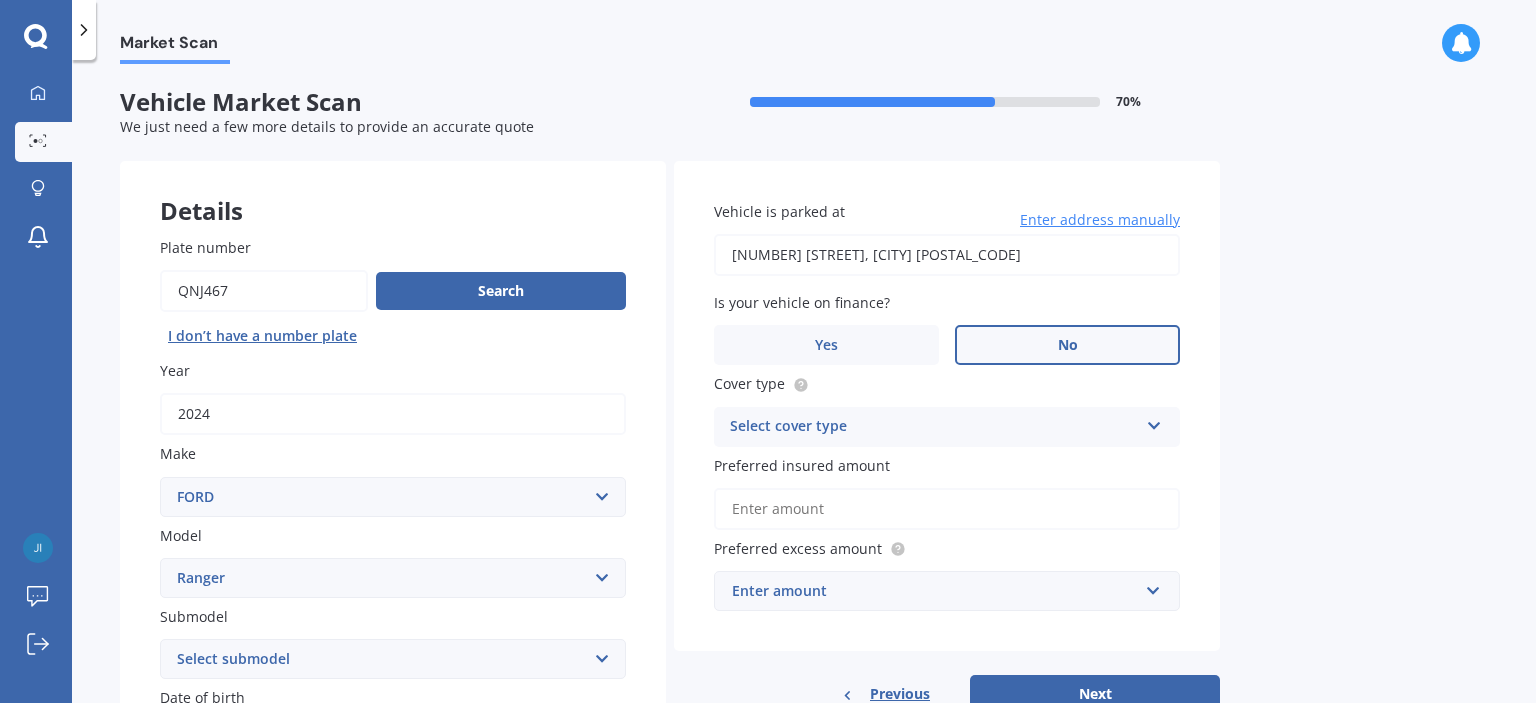 click on "No" at bounding box center (1067, 345) 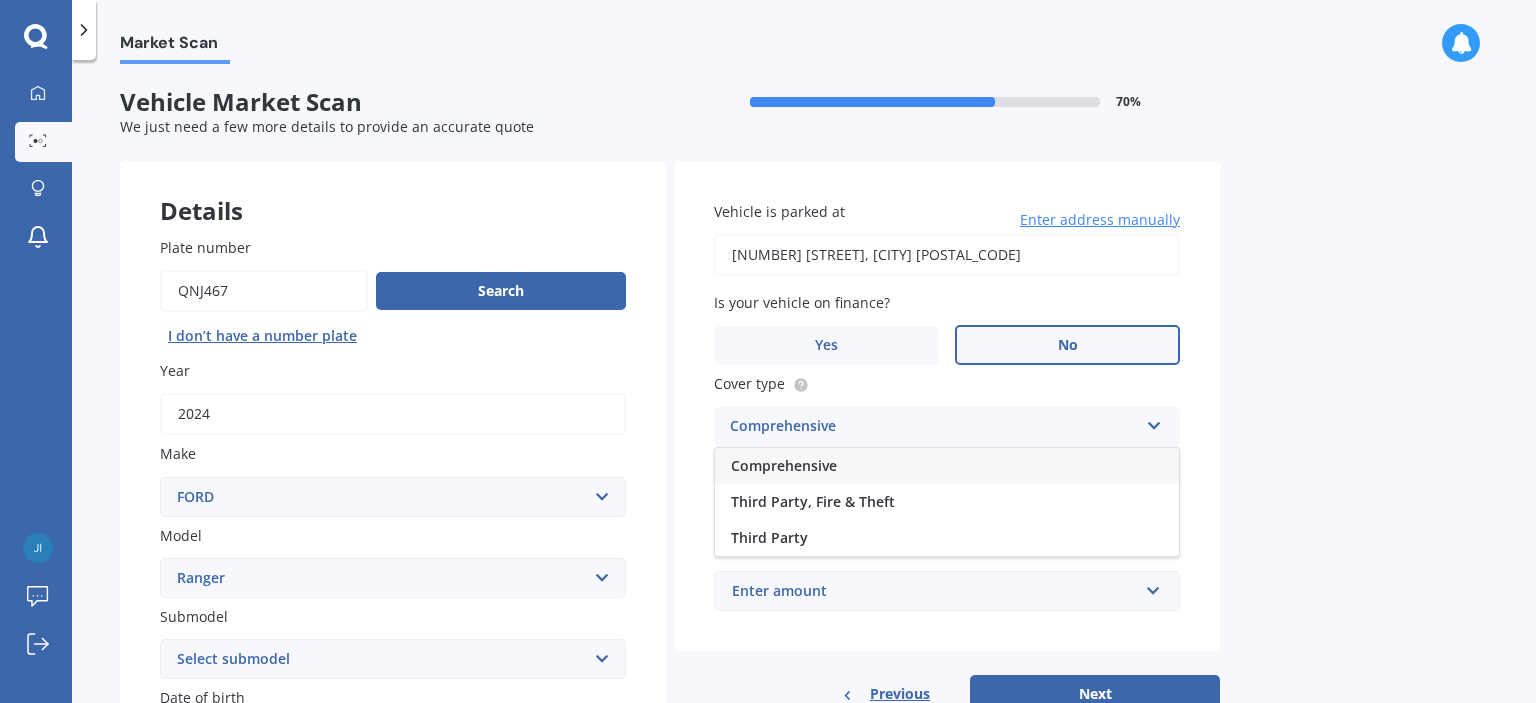 click on "Comprehensive" at bounding box center (784, 465) 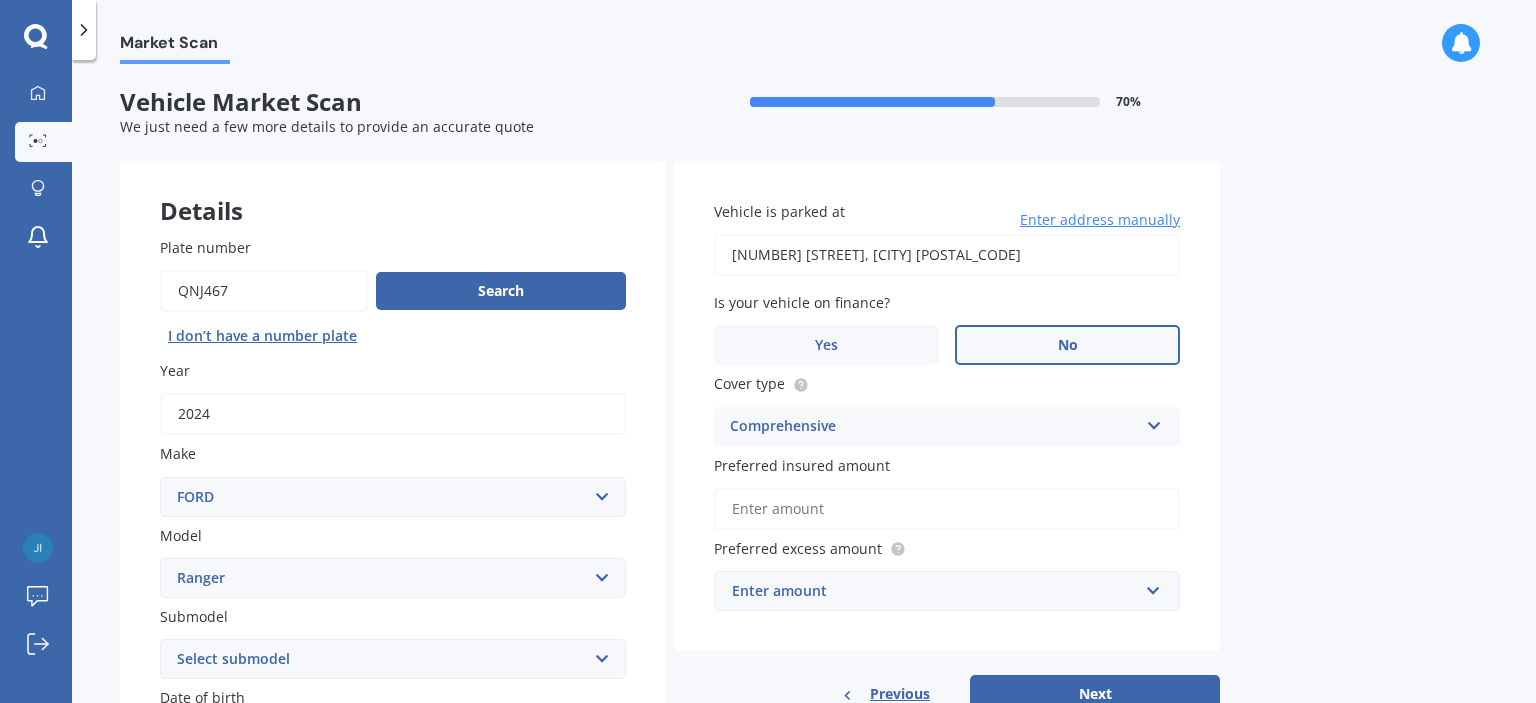 click on "Preferred insured amount" at bounding box center [947, 509] 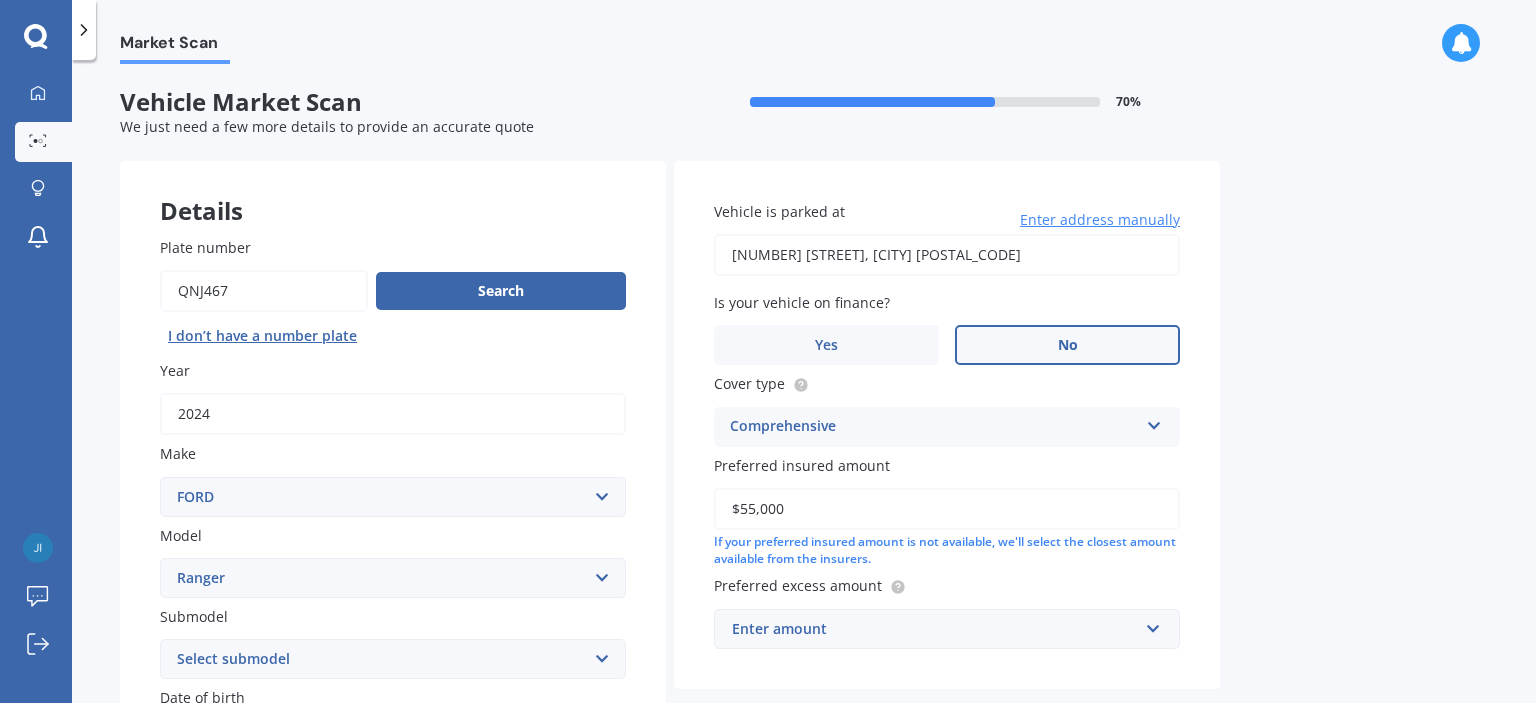 scroll, scrollTop: 100, scrollLeft: 0, axis: vertical 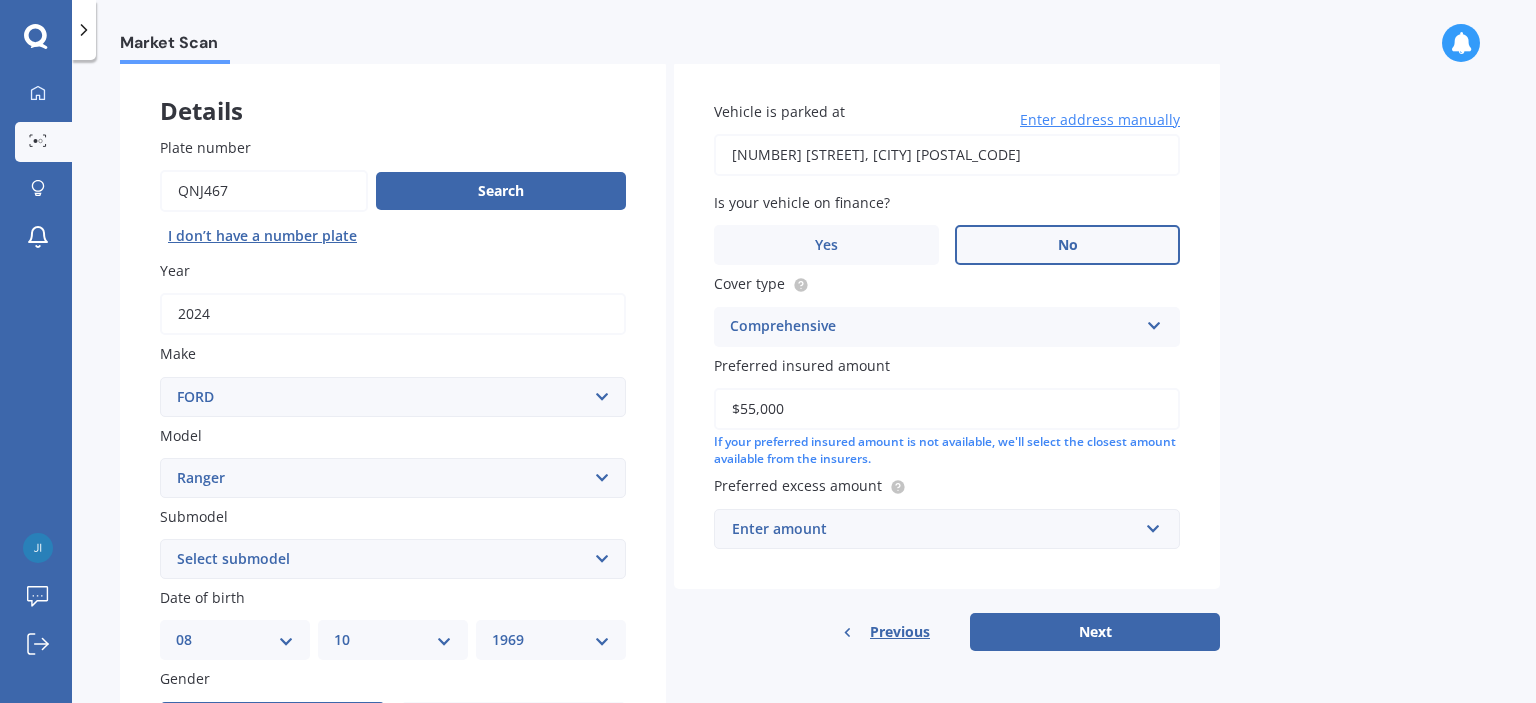 type on "$55,000" 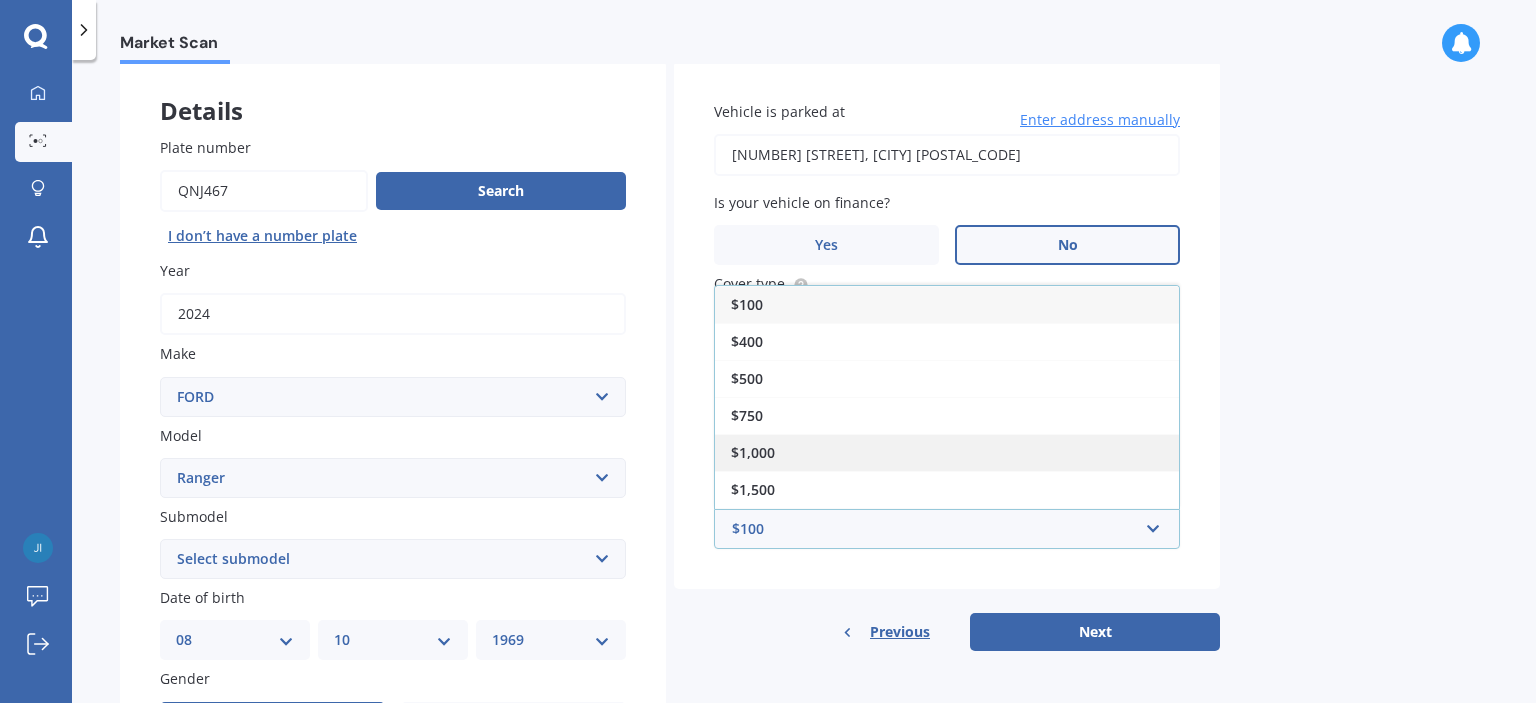 click on "$1,000" at bounding box center (947, 452) 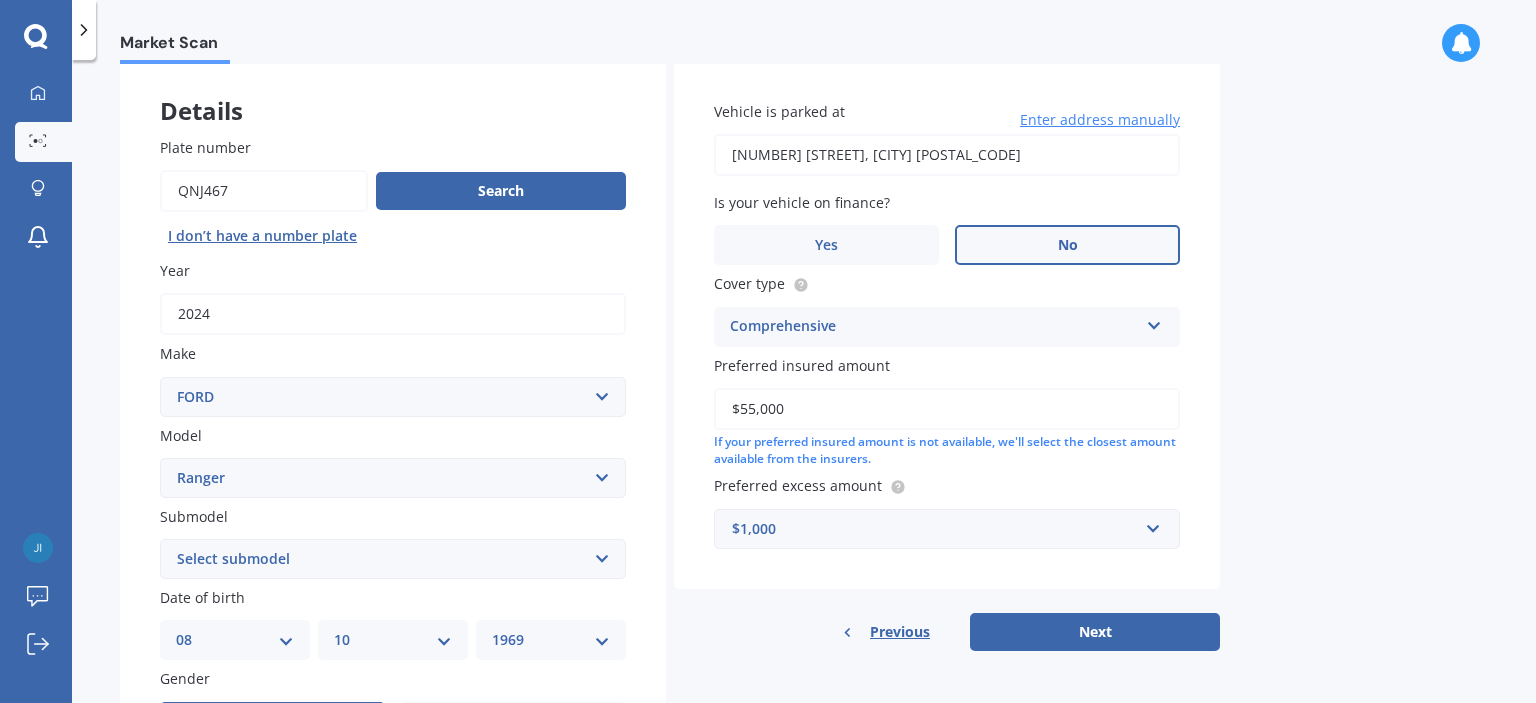 click on "Next" at bounding box center [1095, 632] 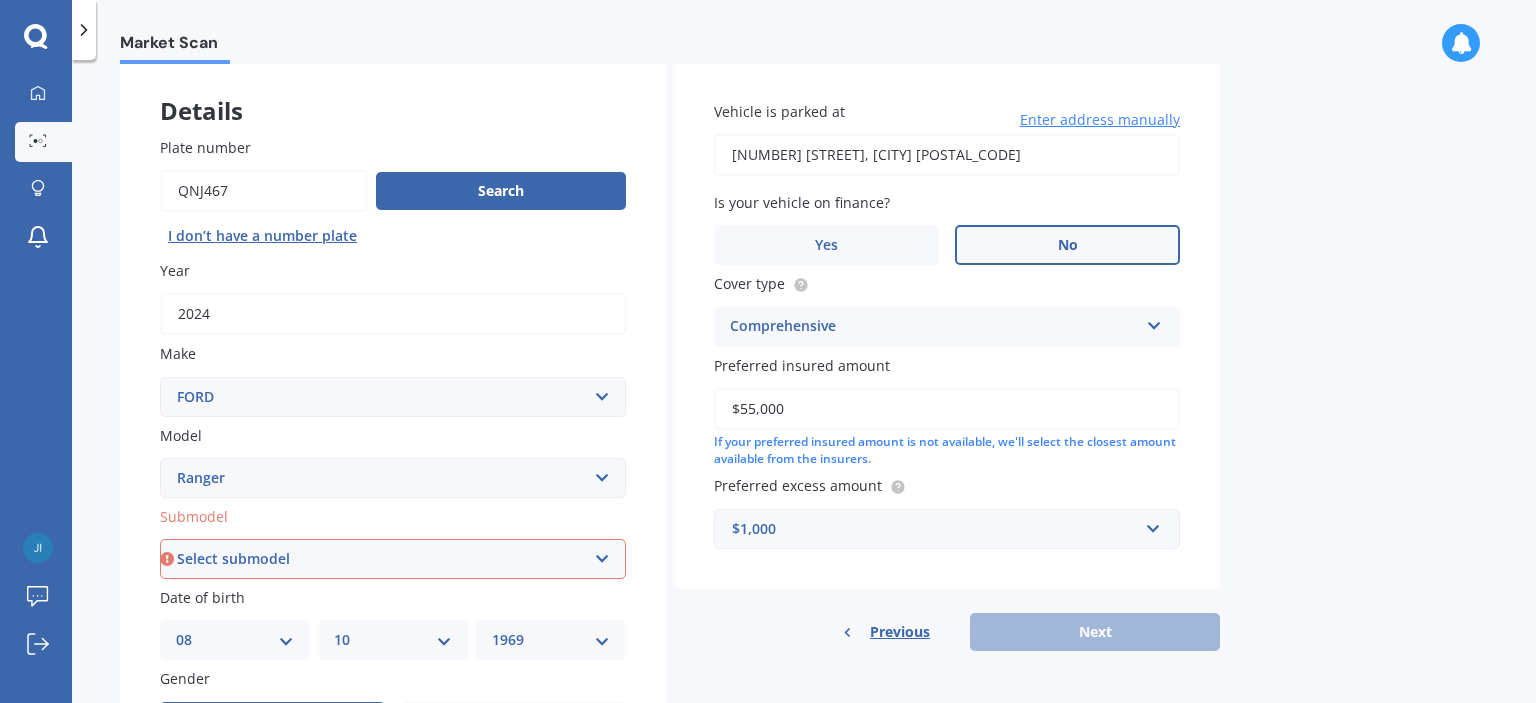 click on "Select submodel 4X2 3.2 Litre Turbo Diesel 4X2 XL 2.2 Litre Turbo Diesel 4X2 XL 2.5 Litre Turbo Diesel 4X2 XL 3.0 Litre Turbo Diesel 4X4 XL 3.0 Litre Turbo Diesel 4X4 XLT 3.0 4X4 XLT 3.2 Litre Turbo Diesel FX4 turbo Diesel Raptor Raptor Petrol Sport Double Cab W/S Wildtrak XL 3.2 Litre Turbo Diesel XLT DOUBLE CAB W/S 3 XLT DOUBLE CAB W/SA 2.0L XLT RC Turbo Diesel XLT2.0 L Bi-Turbo" at bounding box center [393, 559] 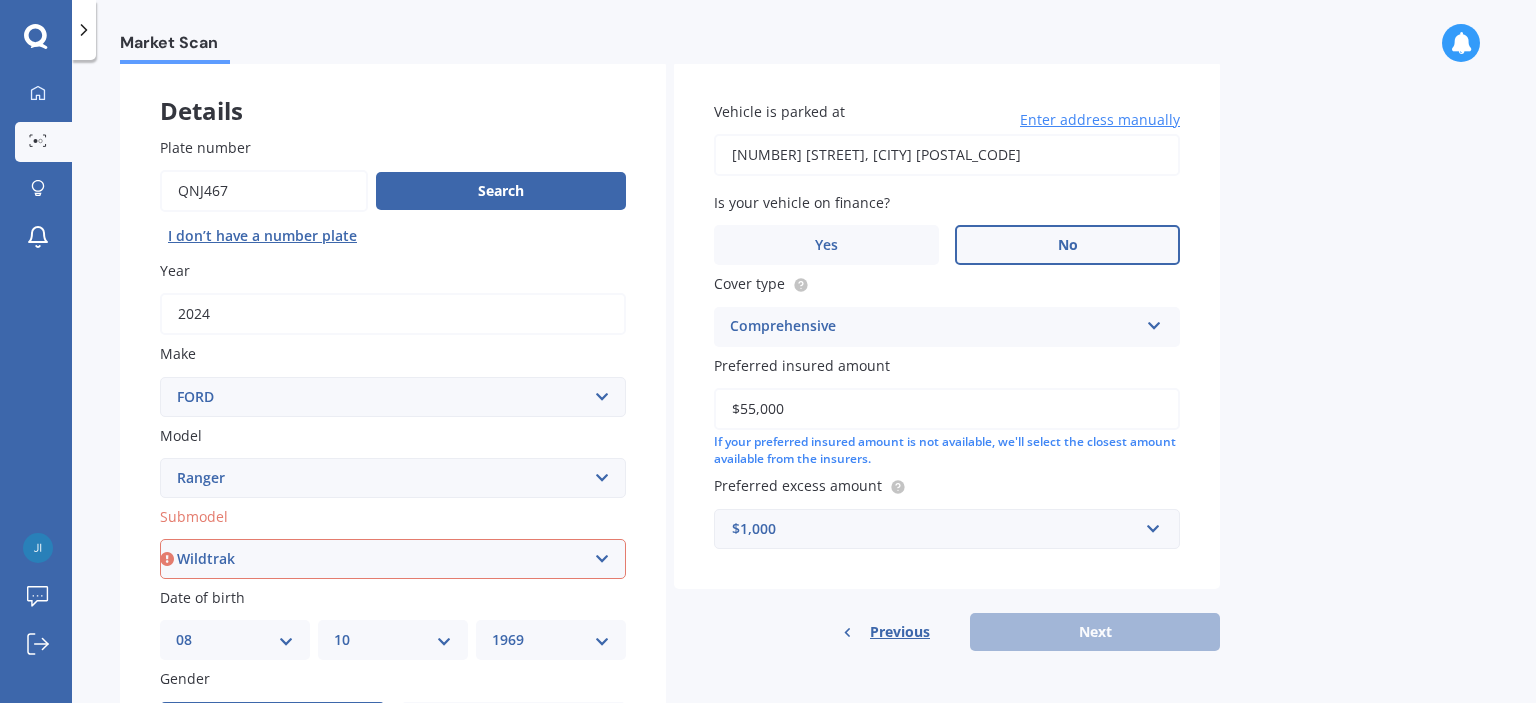 click on "Select submodel 4X2 3.2 Litre Turbo Diesel 4X2 XL 2.2 Litre Turbo Diesel 4X2 XL 2.5 Litre Turbo Diesel 4X2 XL 3.0 Litre Turbo Diesel 4X4 XL 3.0 Litre Turbo Diesel 4X4 XLT 3.0 4X4 XLT 3.2 Litre Turbo Diesel FX4 turbo Diesel Raptor Raptor Petrol Sport Double Cab W/S Wildtrak XL 3.2 Litre Turbo Diesel XLT DOUBLE CAB W/S 3 XLT DOUBLE CAB W/SA 2.0L XLT RC Turbo Diesel XLT2.0 L Bi-Turbo" at bounding box center [393, 559] 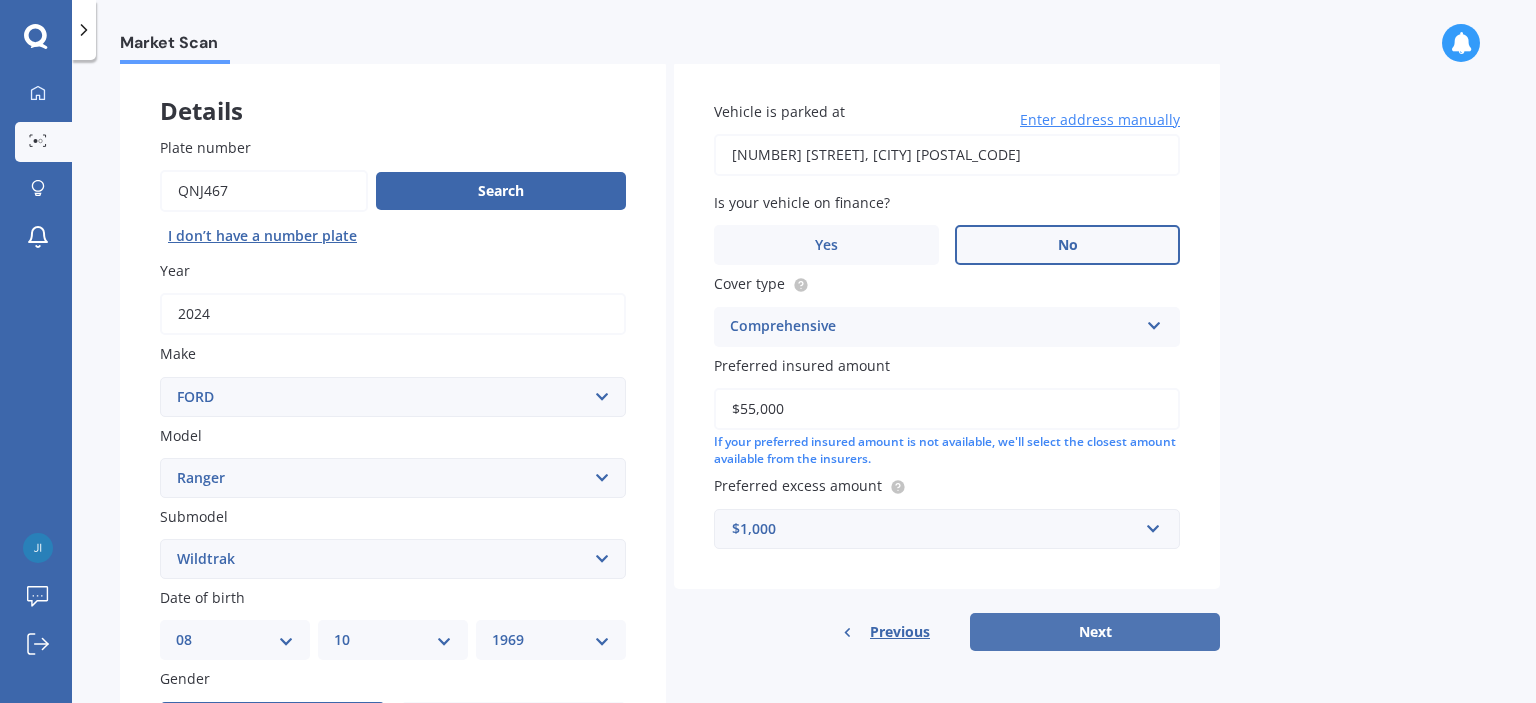 click on "Next" at bounding box center (1095, 632) 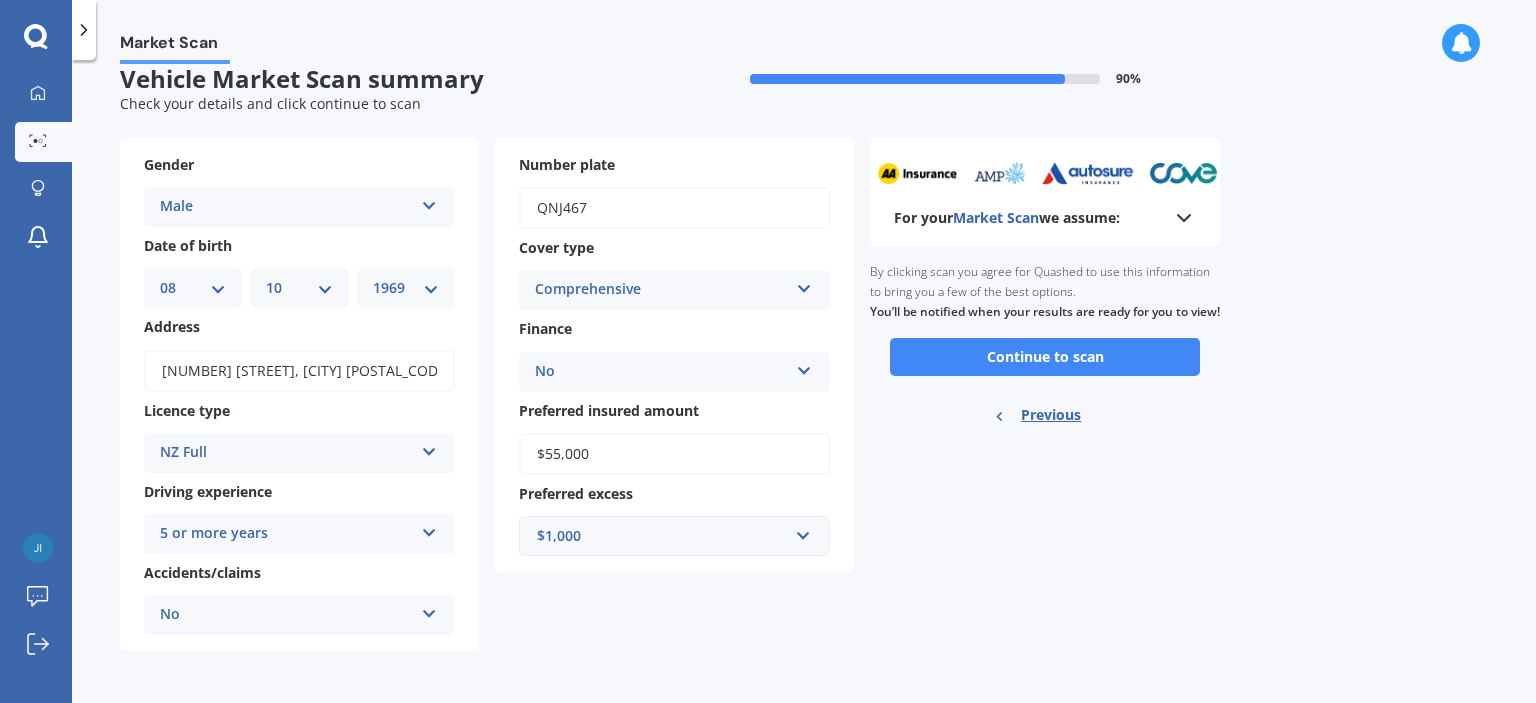 scroll, scrollTop: 0, scrollLeft: 0, axis: both 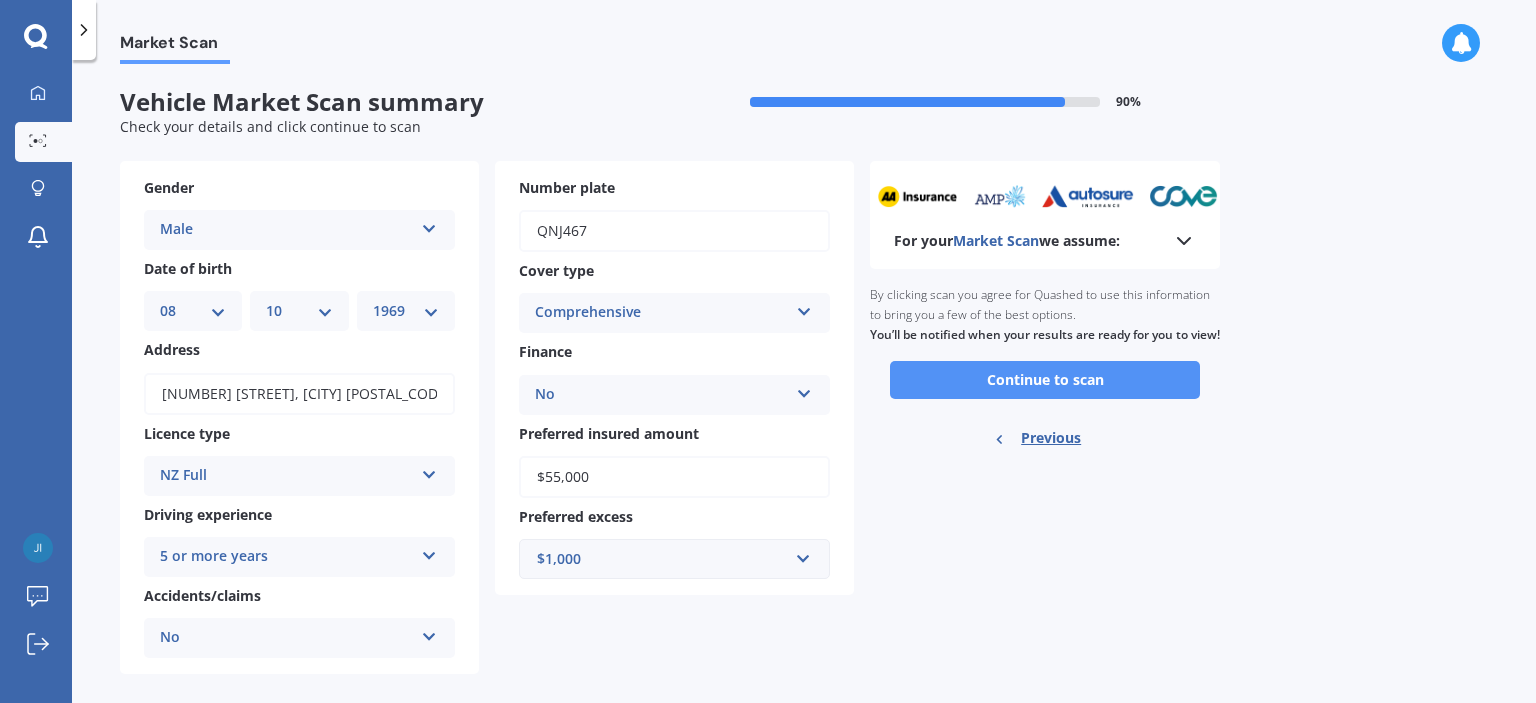 click on "Continue to scan" at bounding box center (1045, 380) 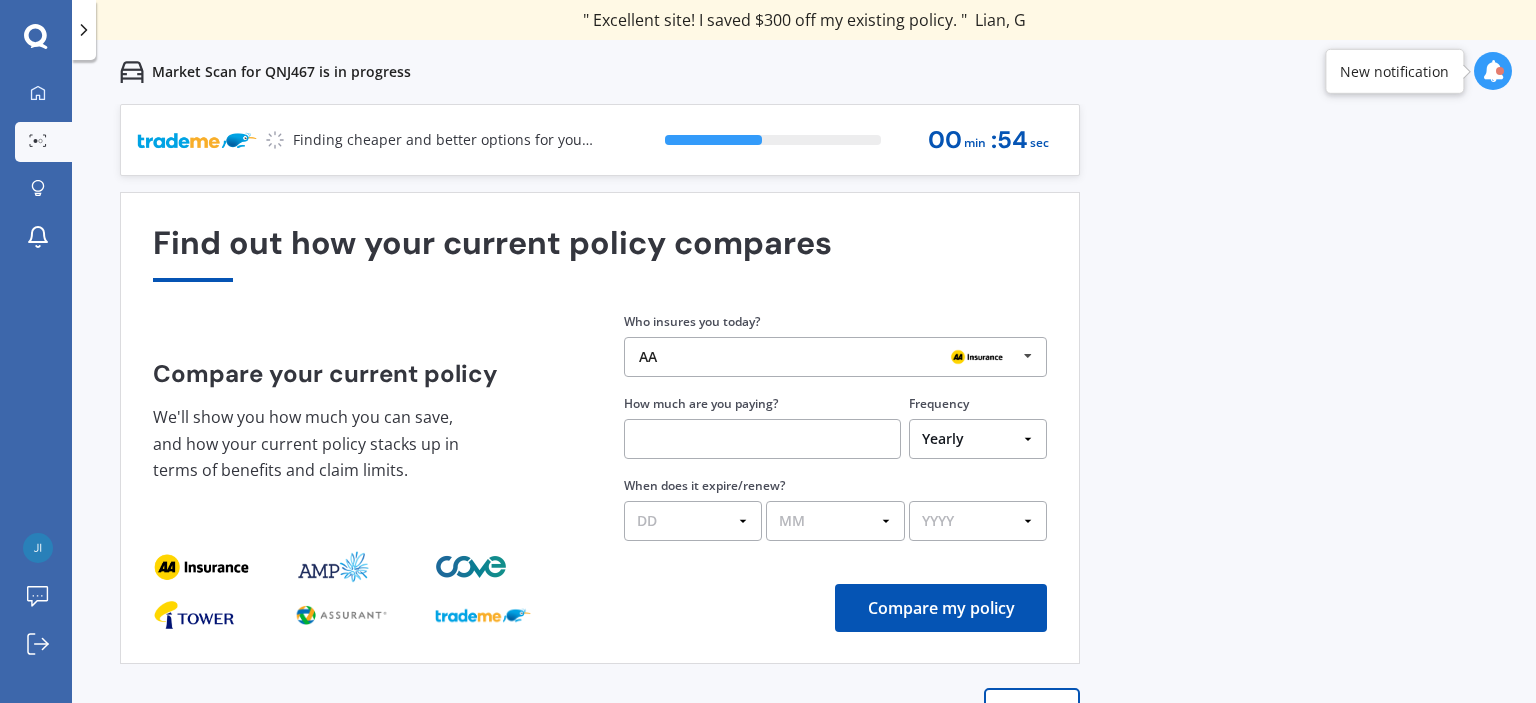 click at bounding box center [1028, 356] 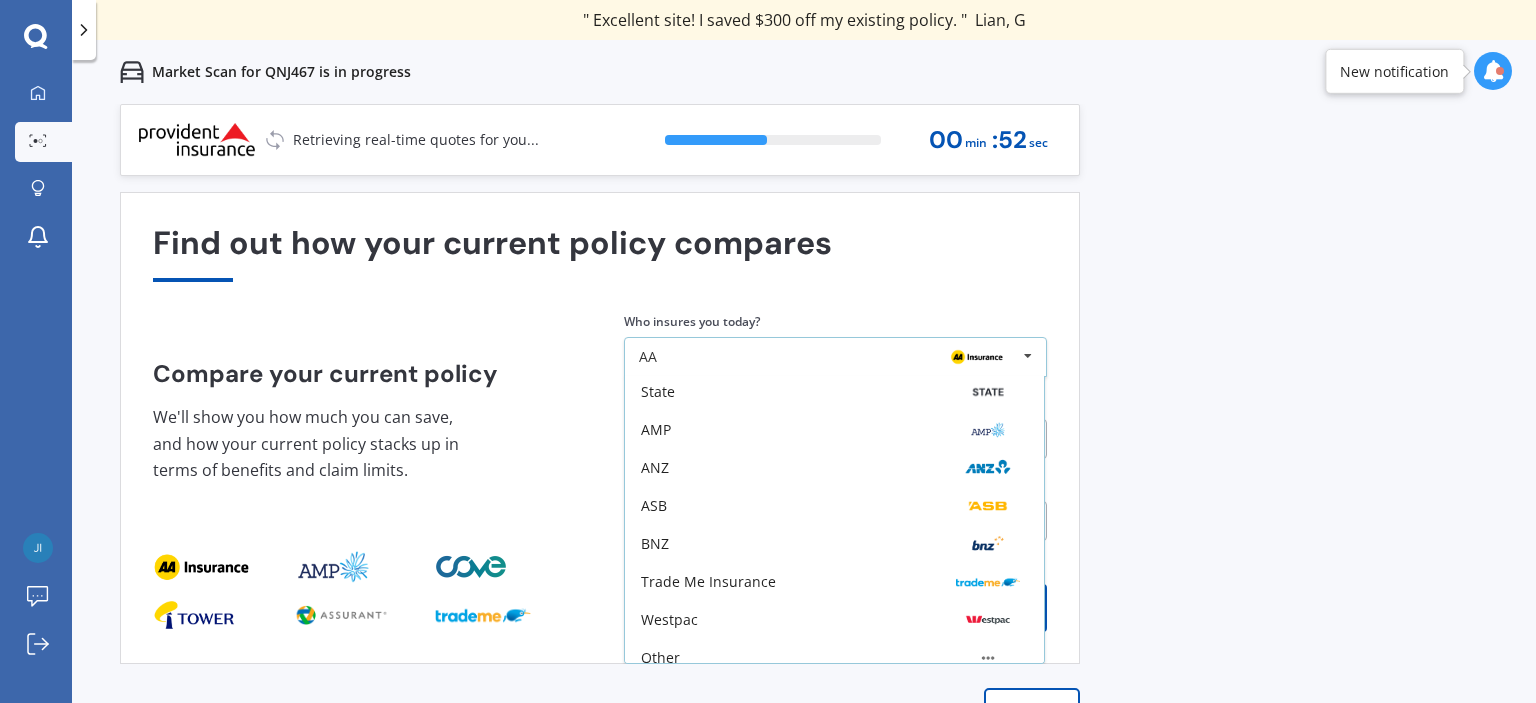 scroll, scrollTop: 131, scrollLeft: 0, axis: vertical 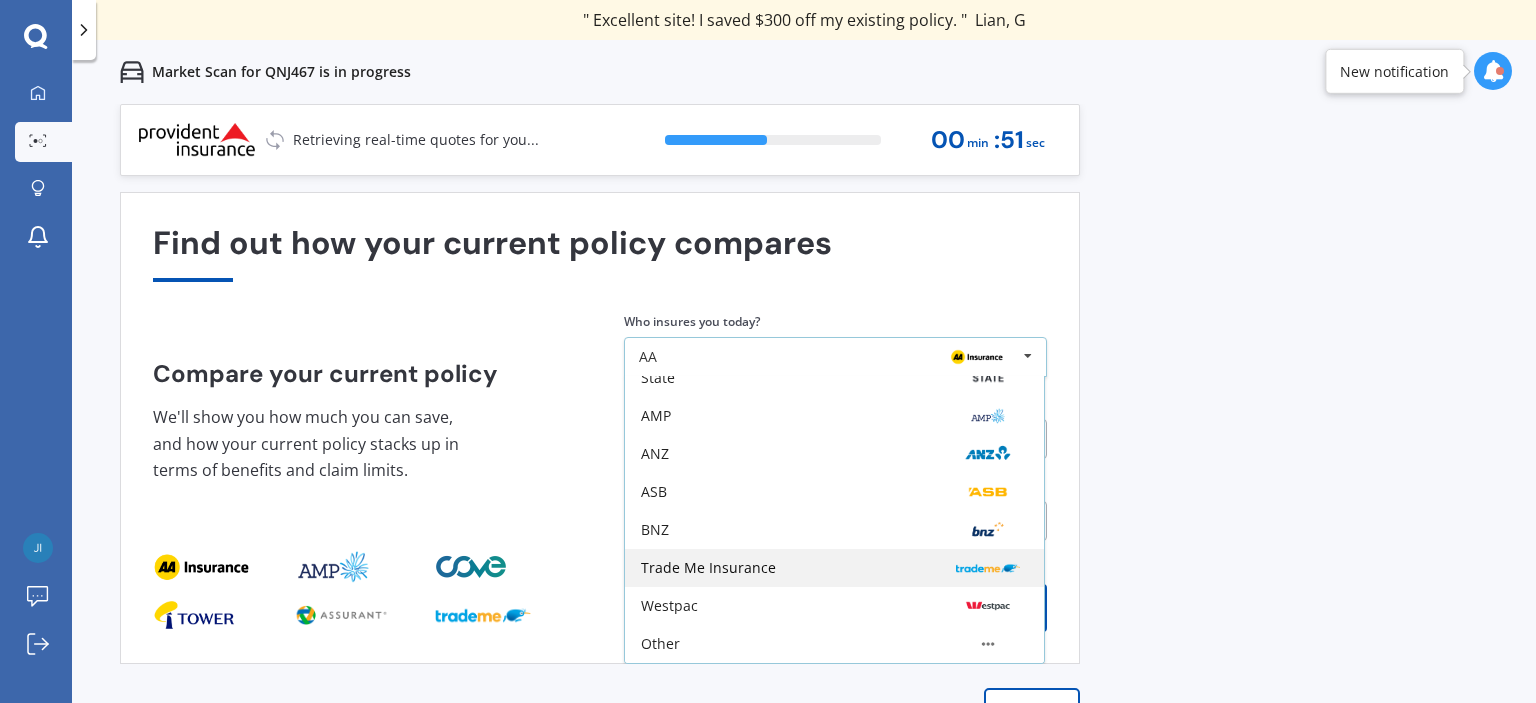 click on "Trade Me Insurance" at bounding box center [834, 568] 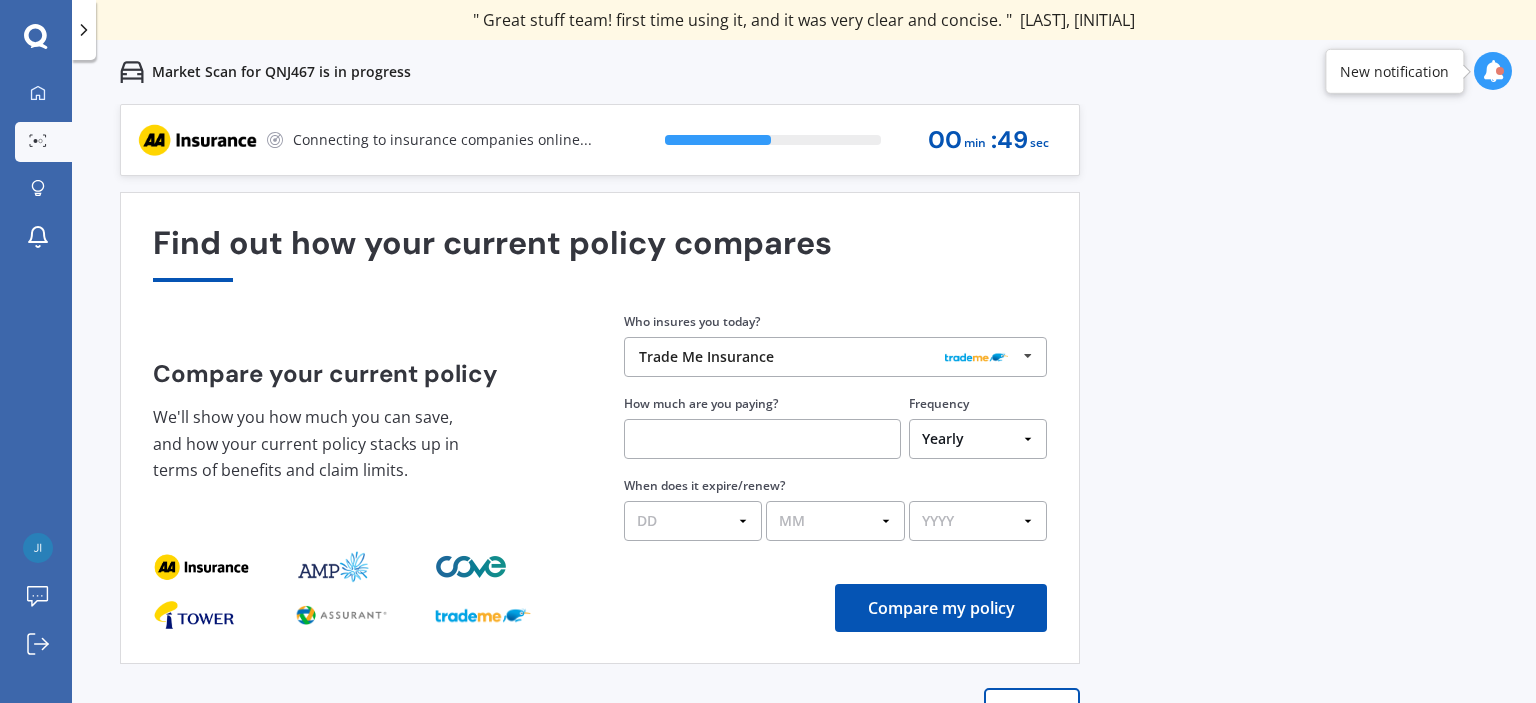 click at bounding box center [762, 439] 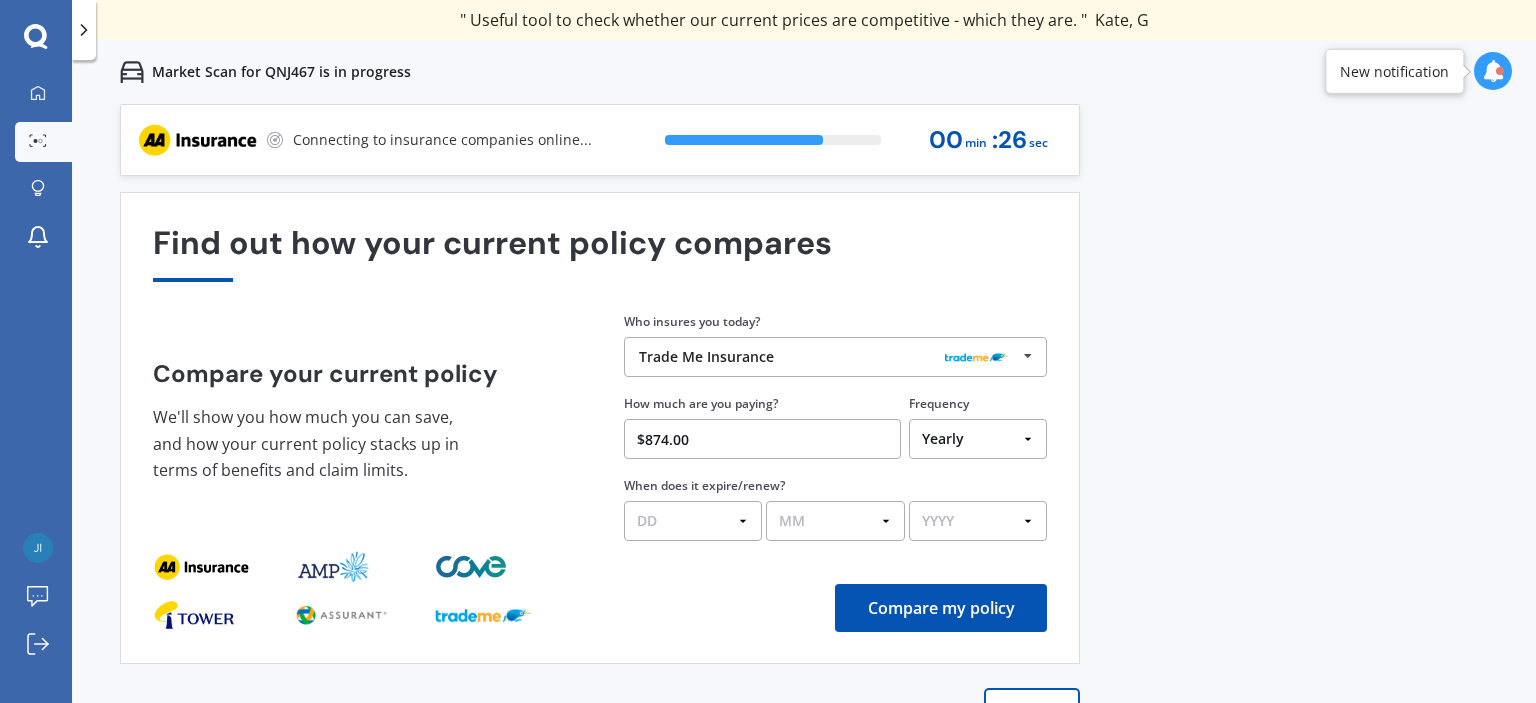 type on "$874.00" 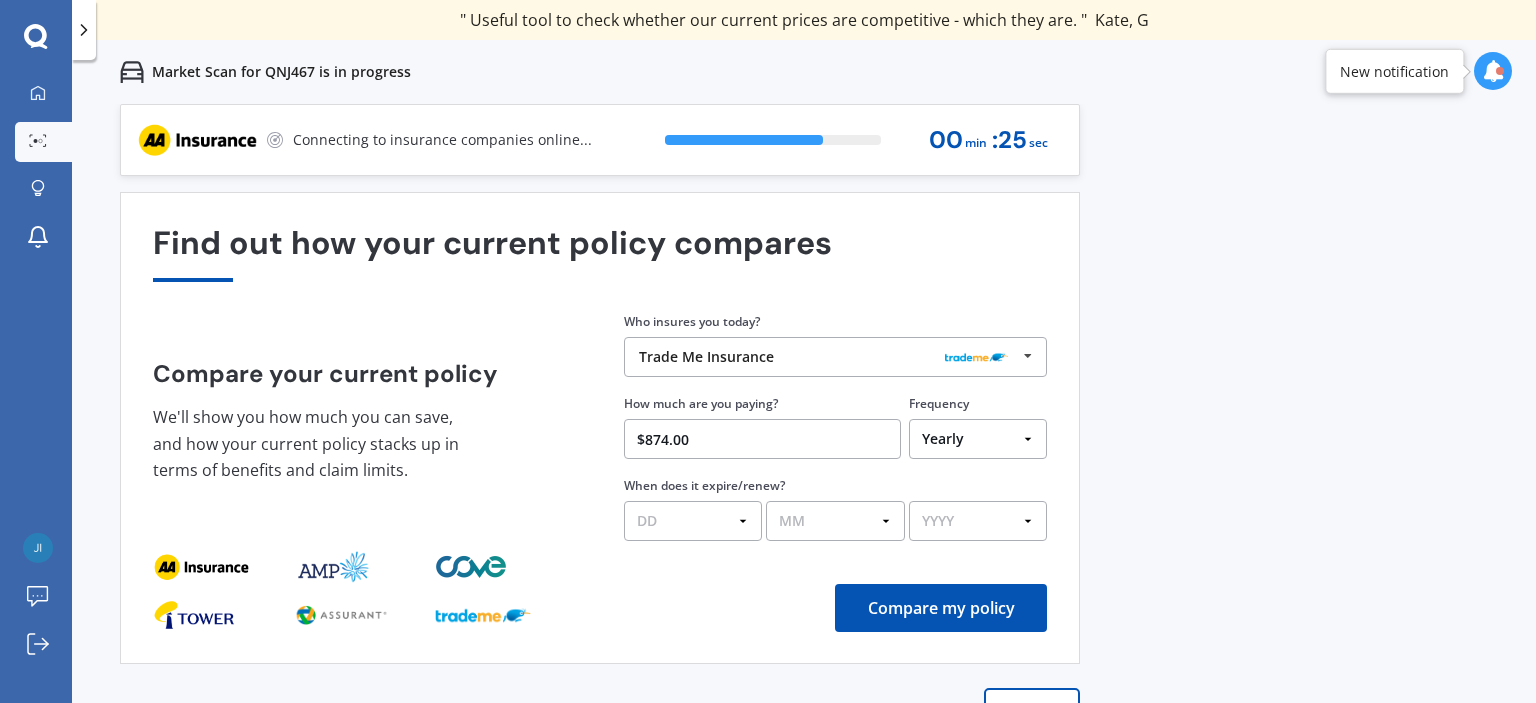 select on "06" 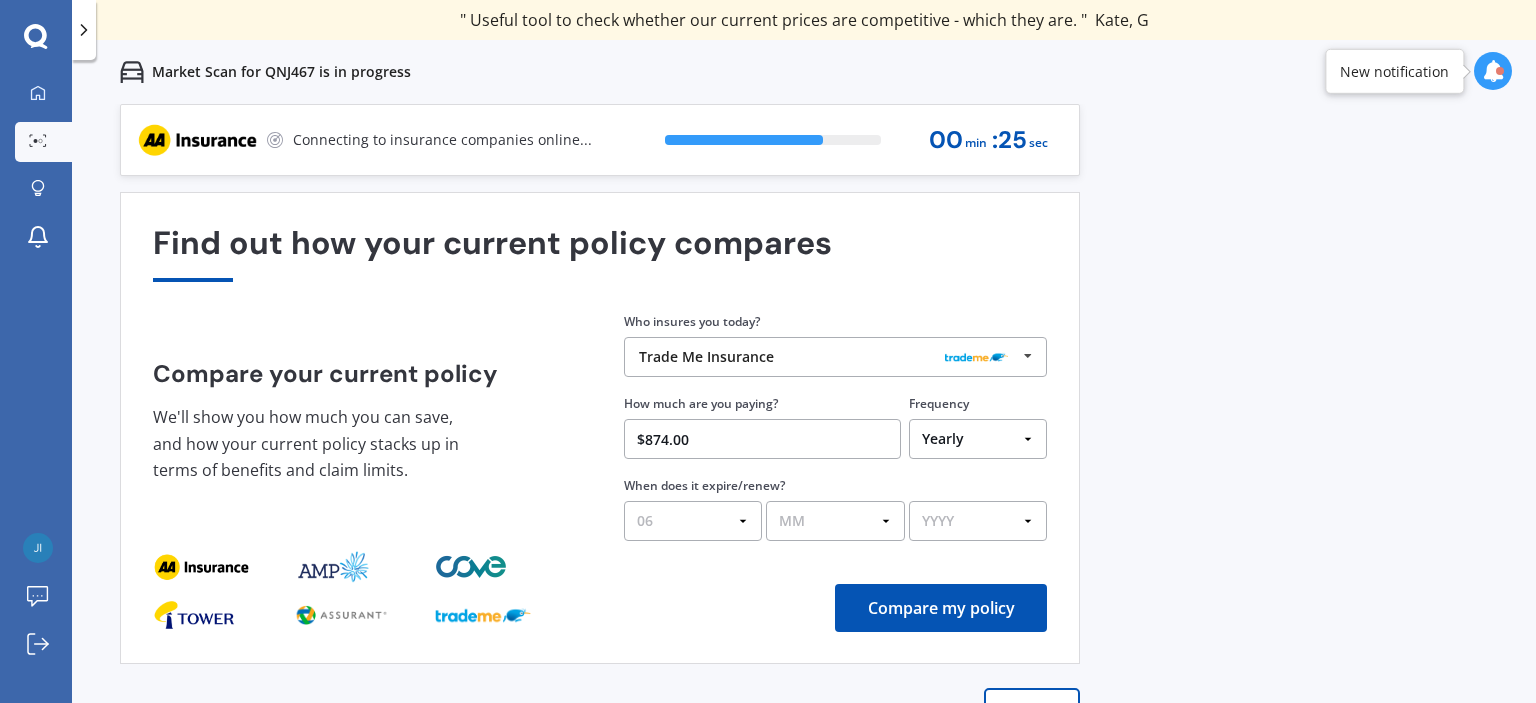 click on "DD 01 02 03 04 05 06 07 08 09 10 11 12 13 14 15 16 17 18 19 20 21 22 23 24 25 26 27 28 29 30 31" at bounding box center [693, 521] 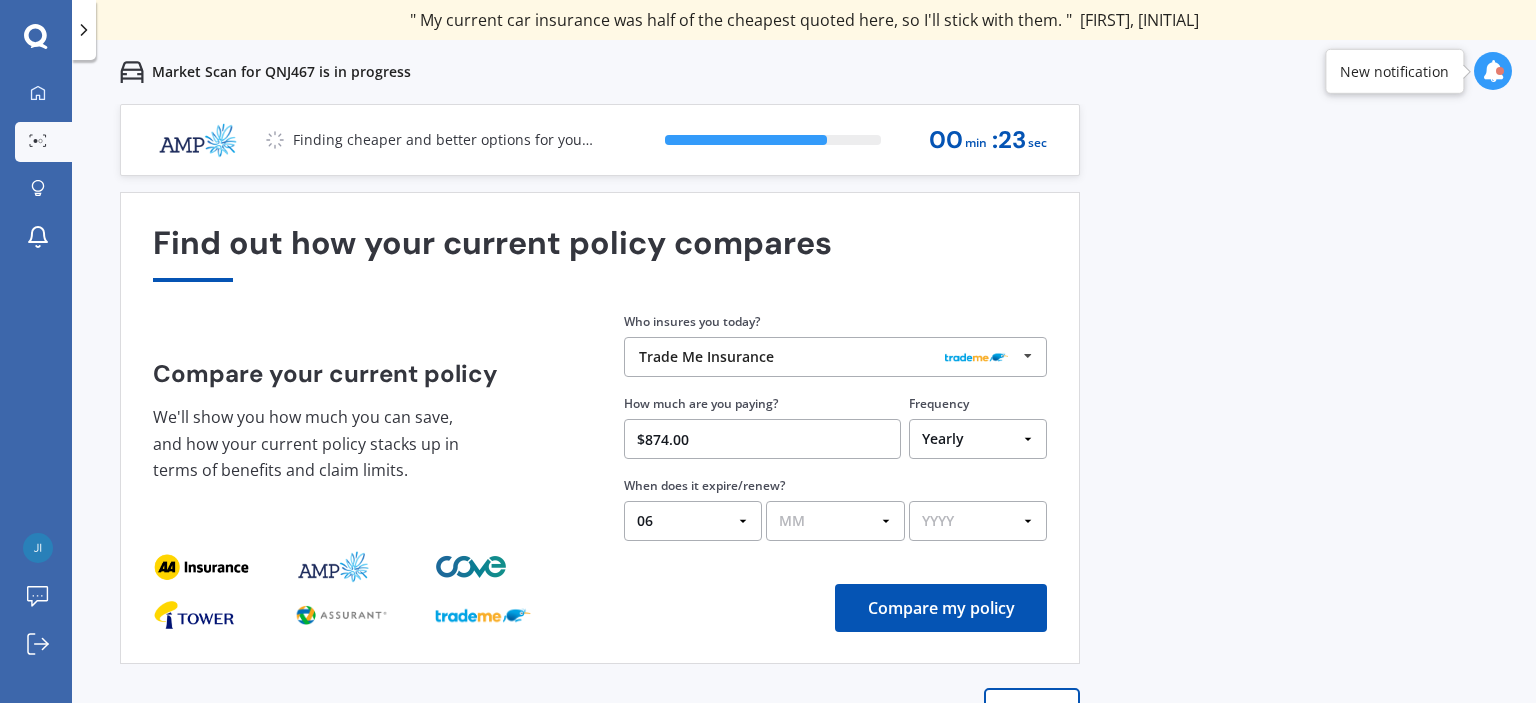 click on "MM 01 02 03 04 05 06 07 08 09 10 11 12" at bounding box center [835, 521] 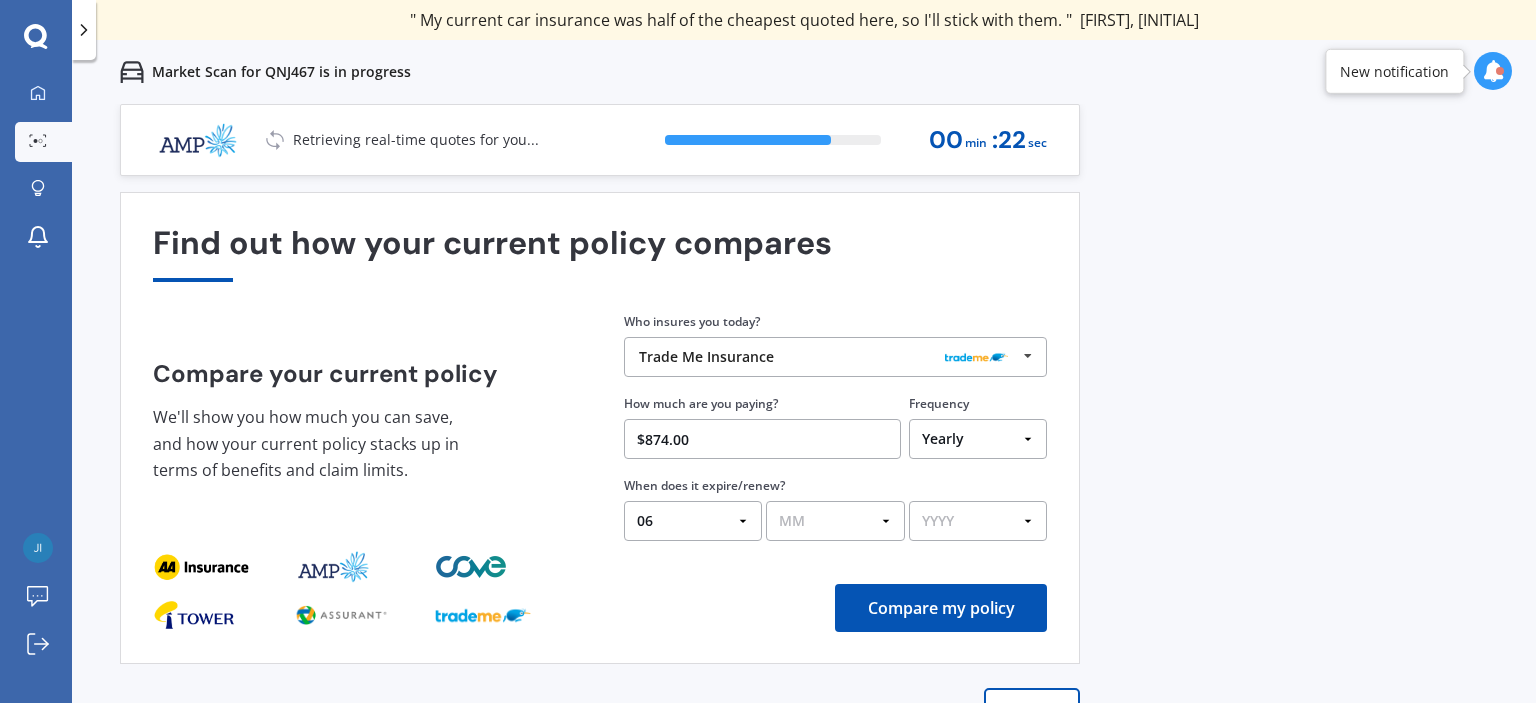 select on "08" 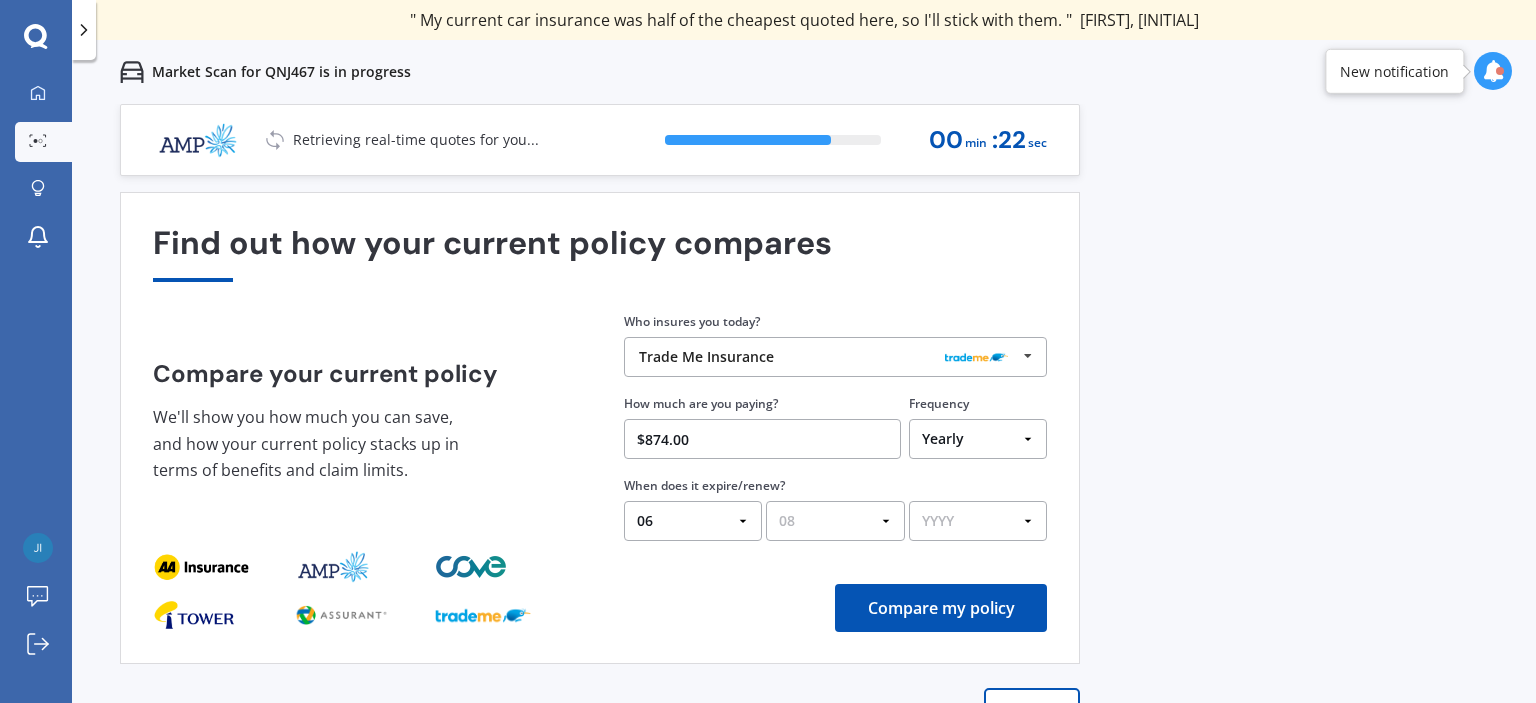 click on "MM 01 02 03 04 05 06 07 08 09 10 11 12" at bounding box center [835, 521] 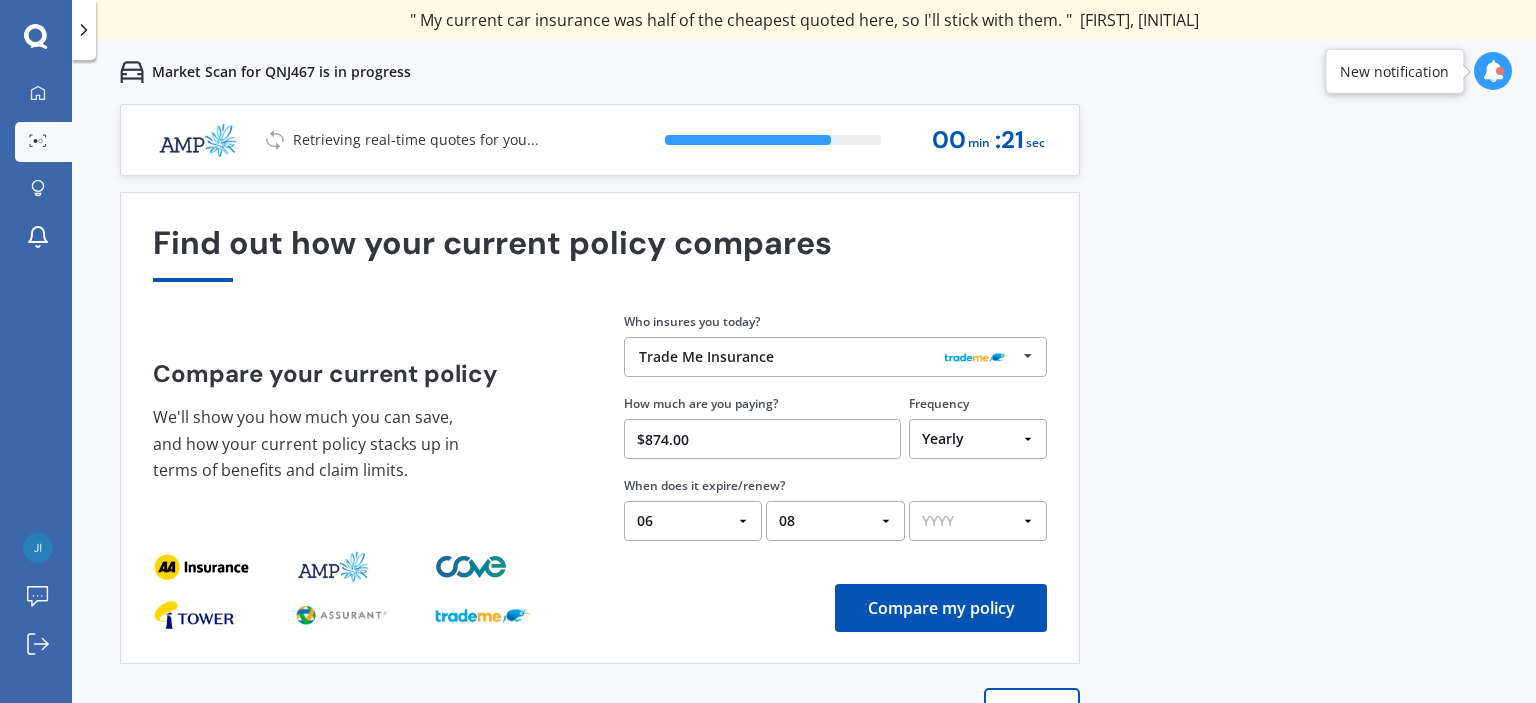 click on "[YEAR] [YEAR] [YEAR] [YEAR]" at bounding box center (978, 521) 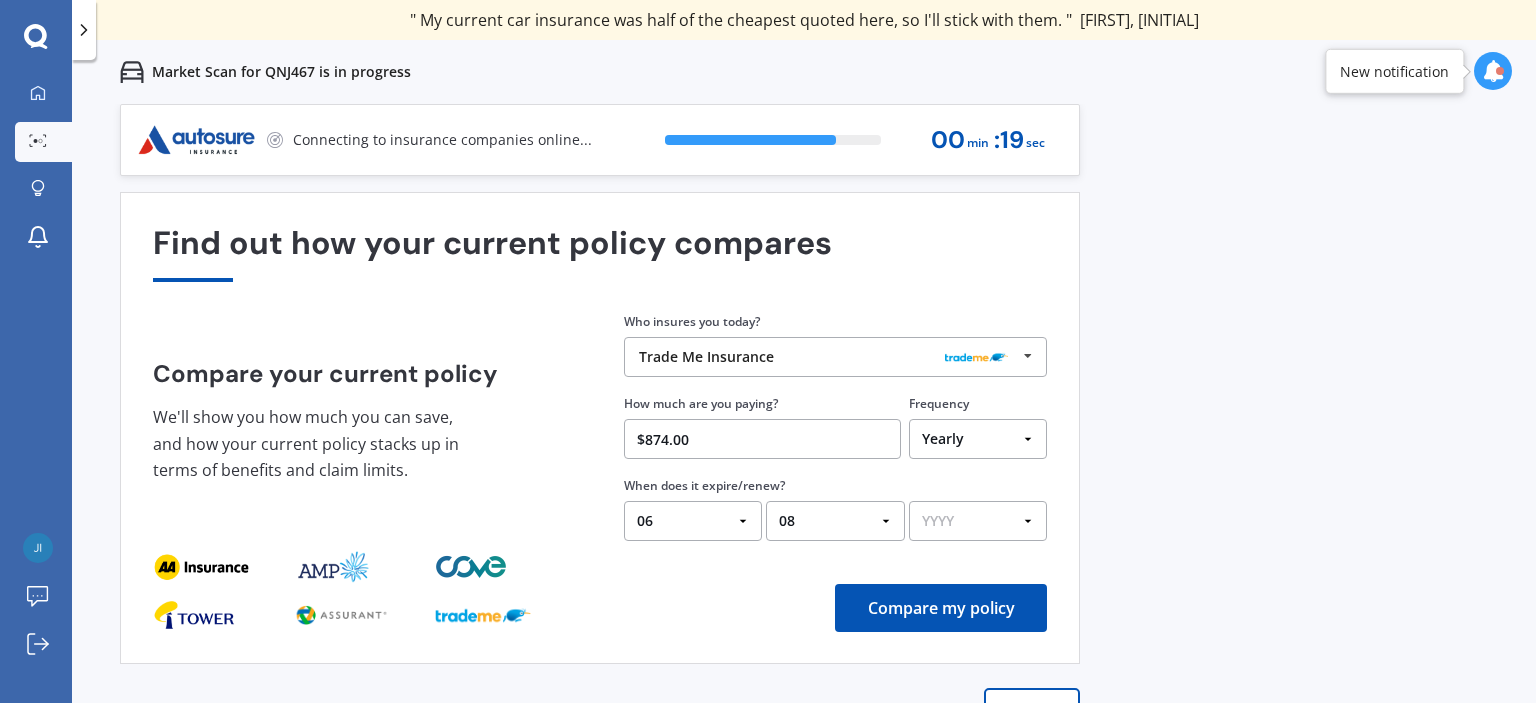 select on "2025" 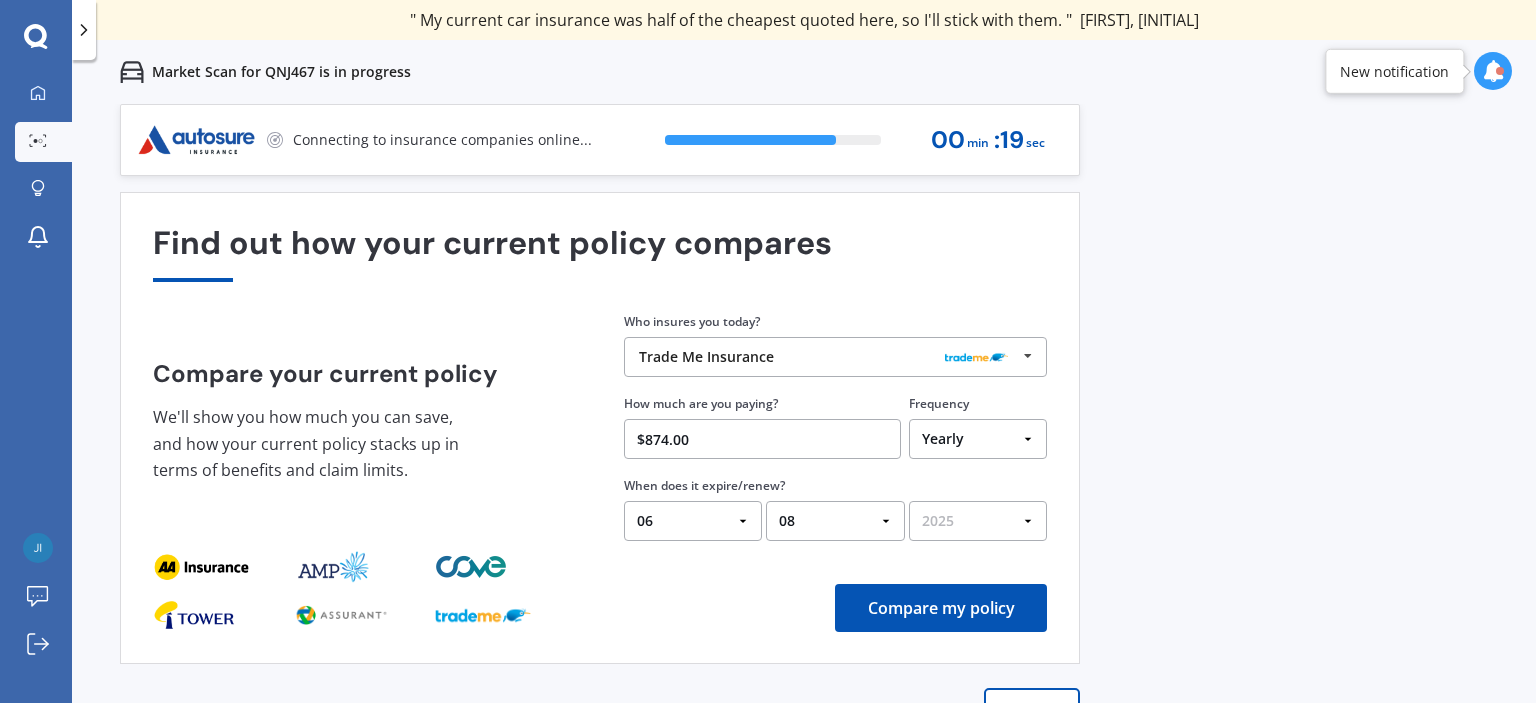 click on "[YEAR] [YEAR] [YEAR] [YEAR]" at bounding box center [978, 521] 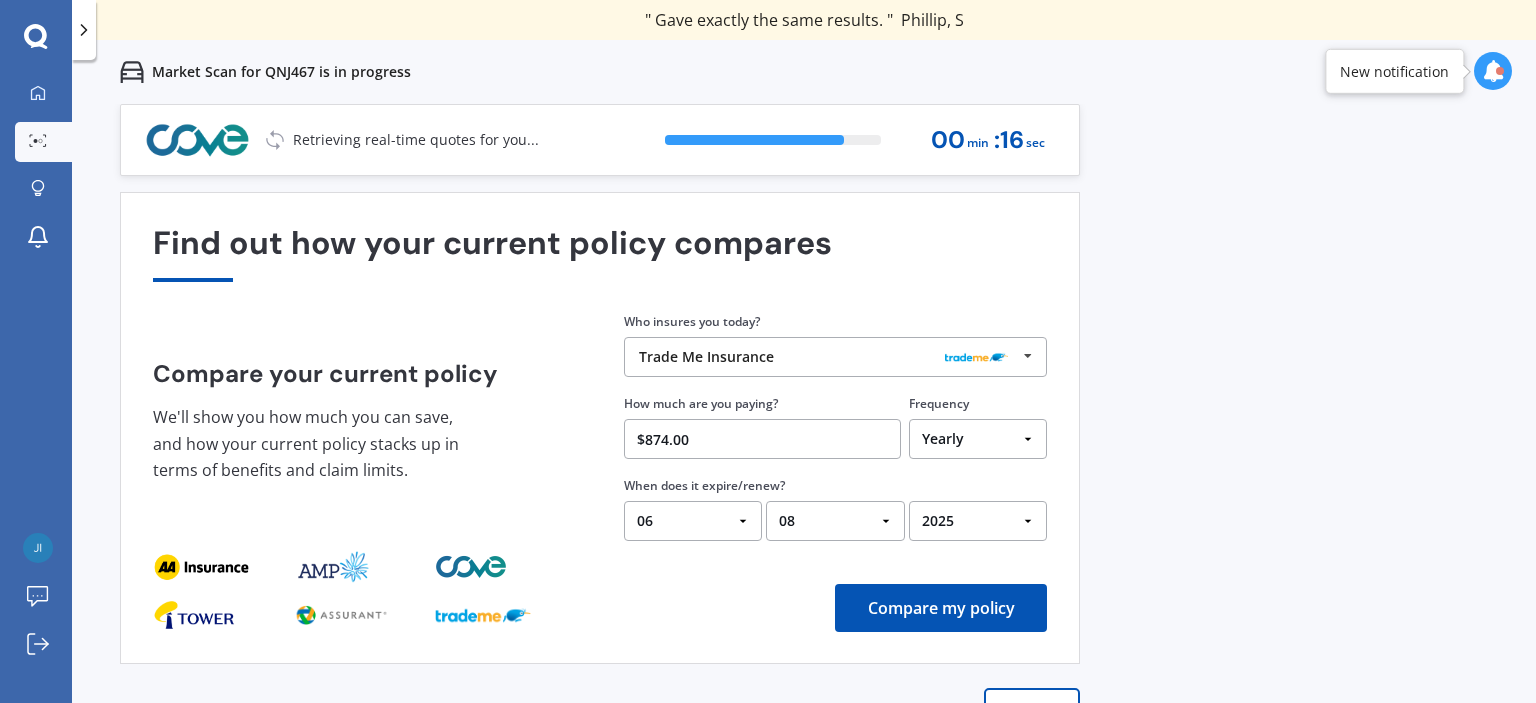 click on "Compare my policy" at bounding box center [941, 608] 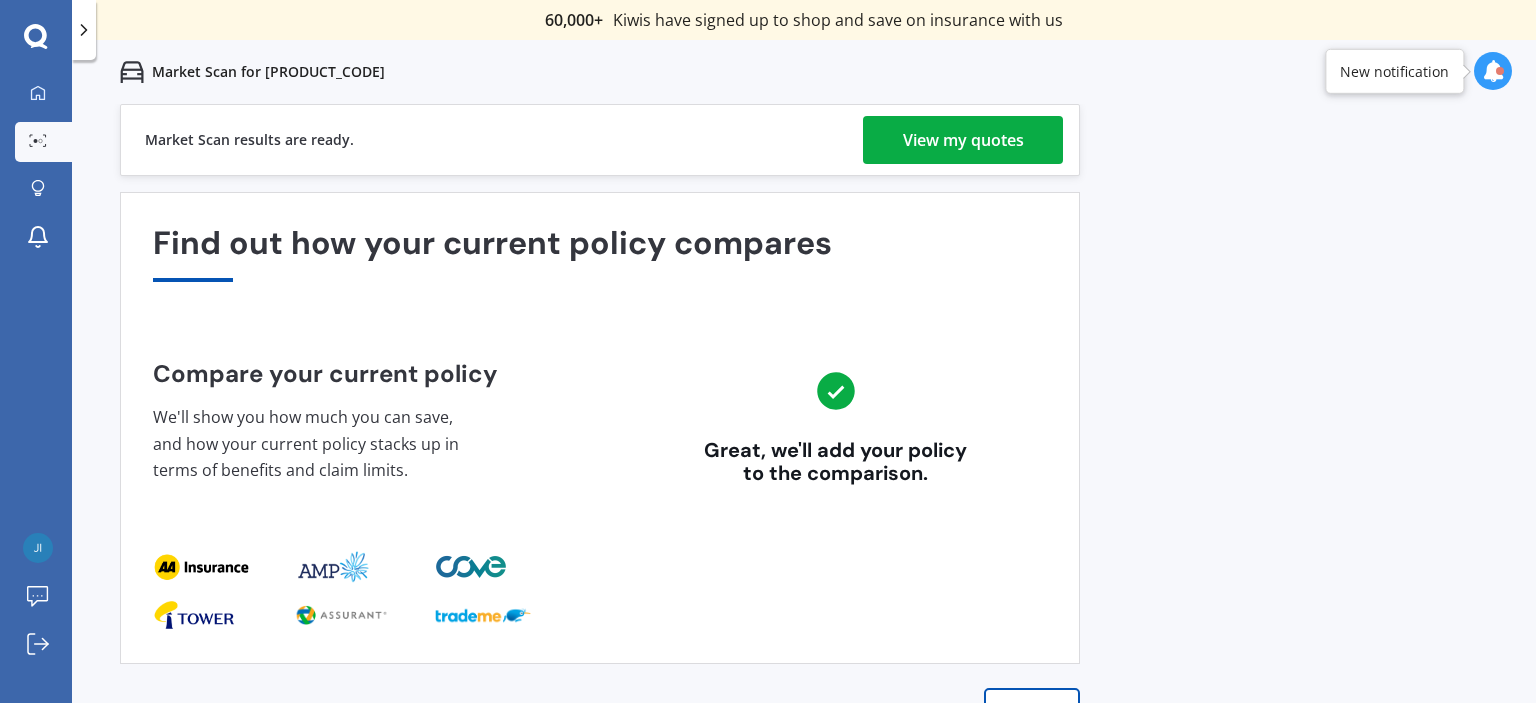 click on "View my quotes" at bounding box center (963, 140) 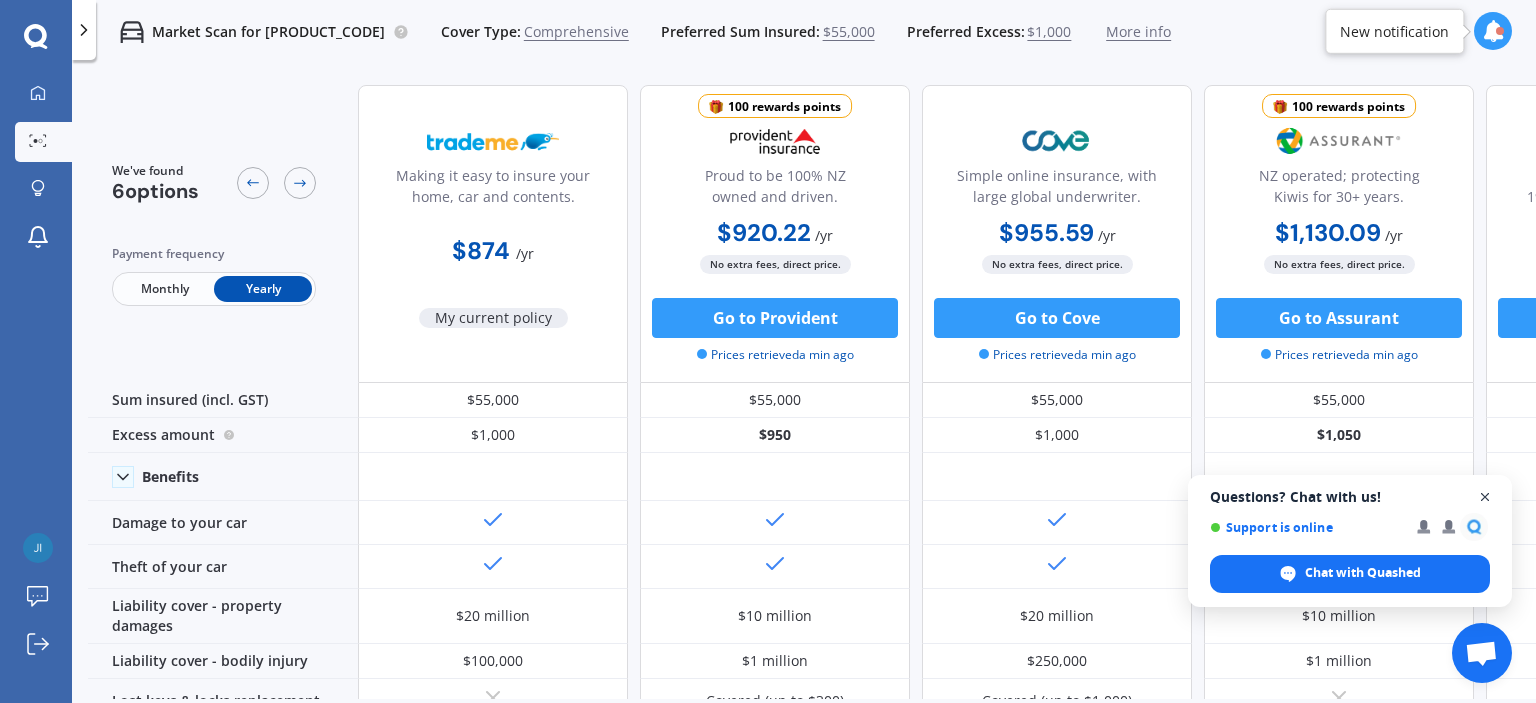 click at bounding box center (1485, 497) 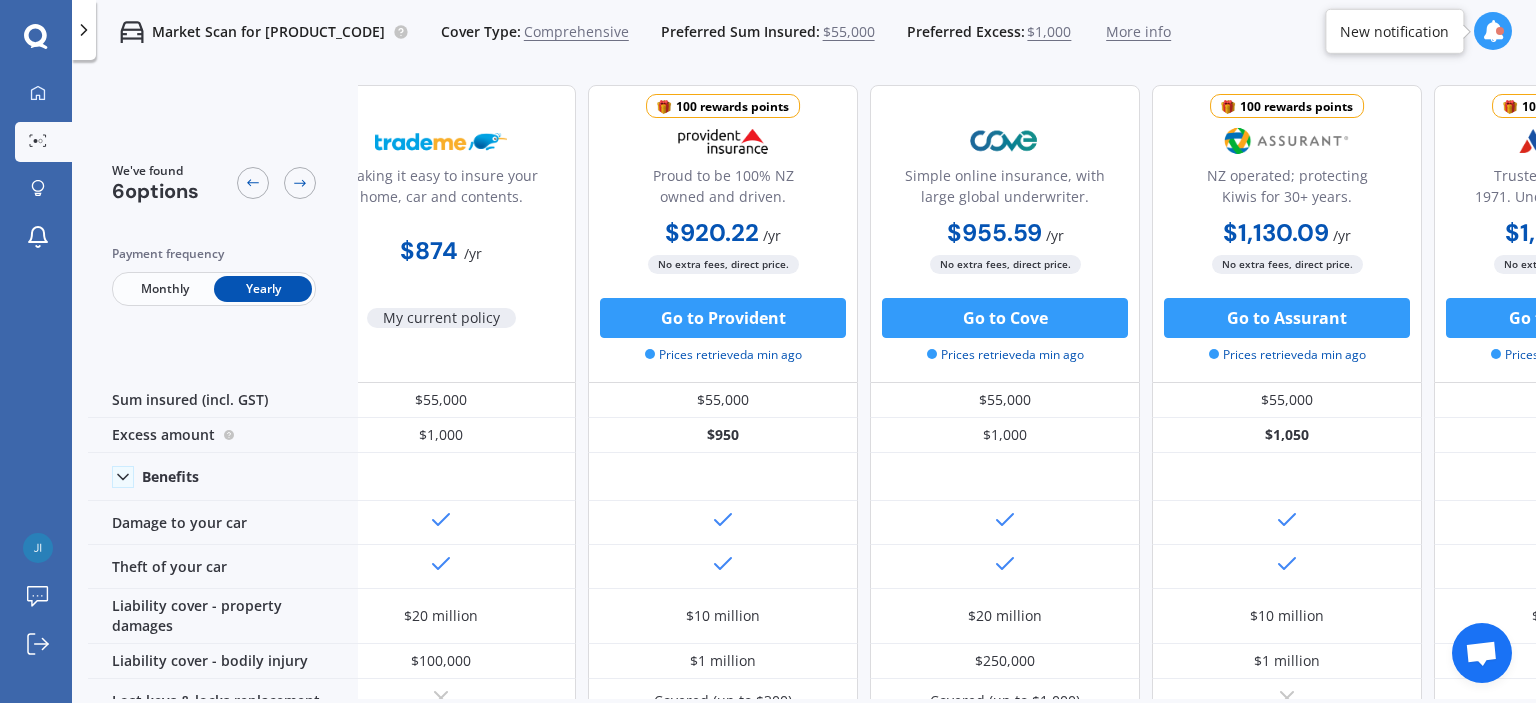 scroll, scrollTop: 0, scrollLeft: 0, axis: both 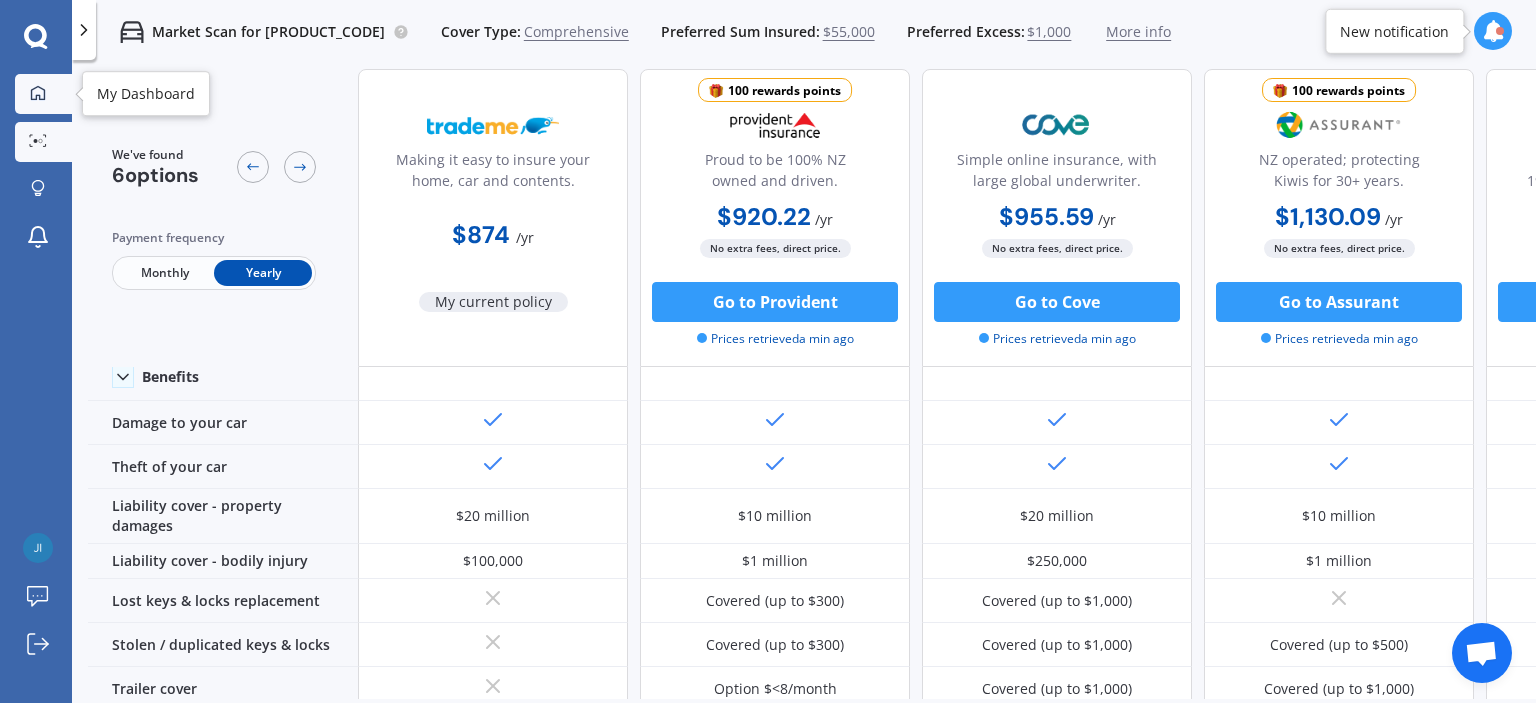 click 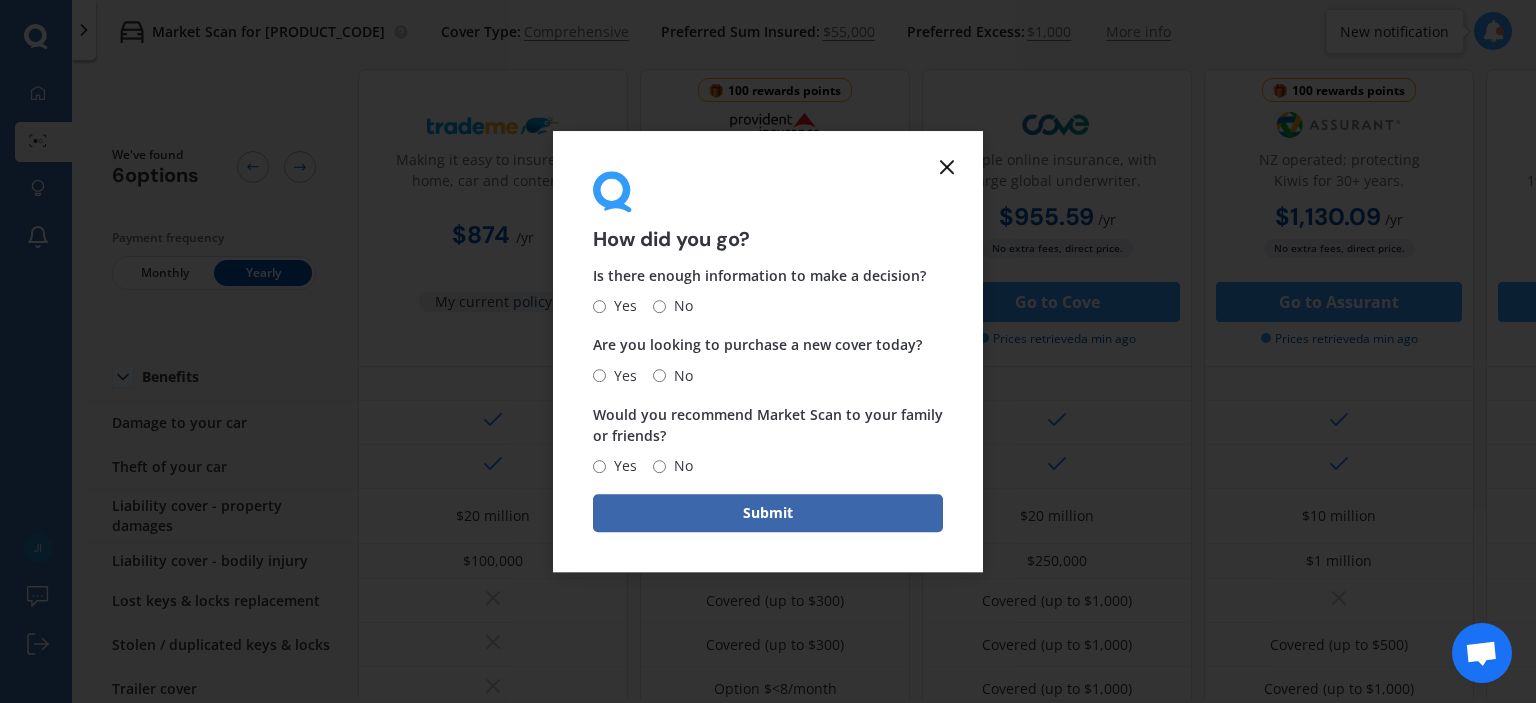 click on "Yes" at bounding box center (599, 306) 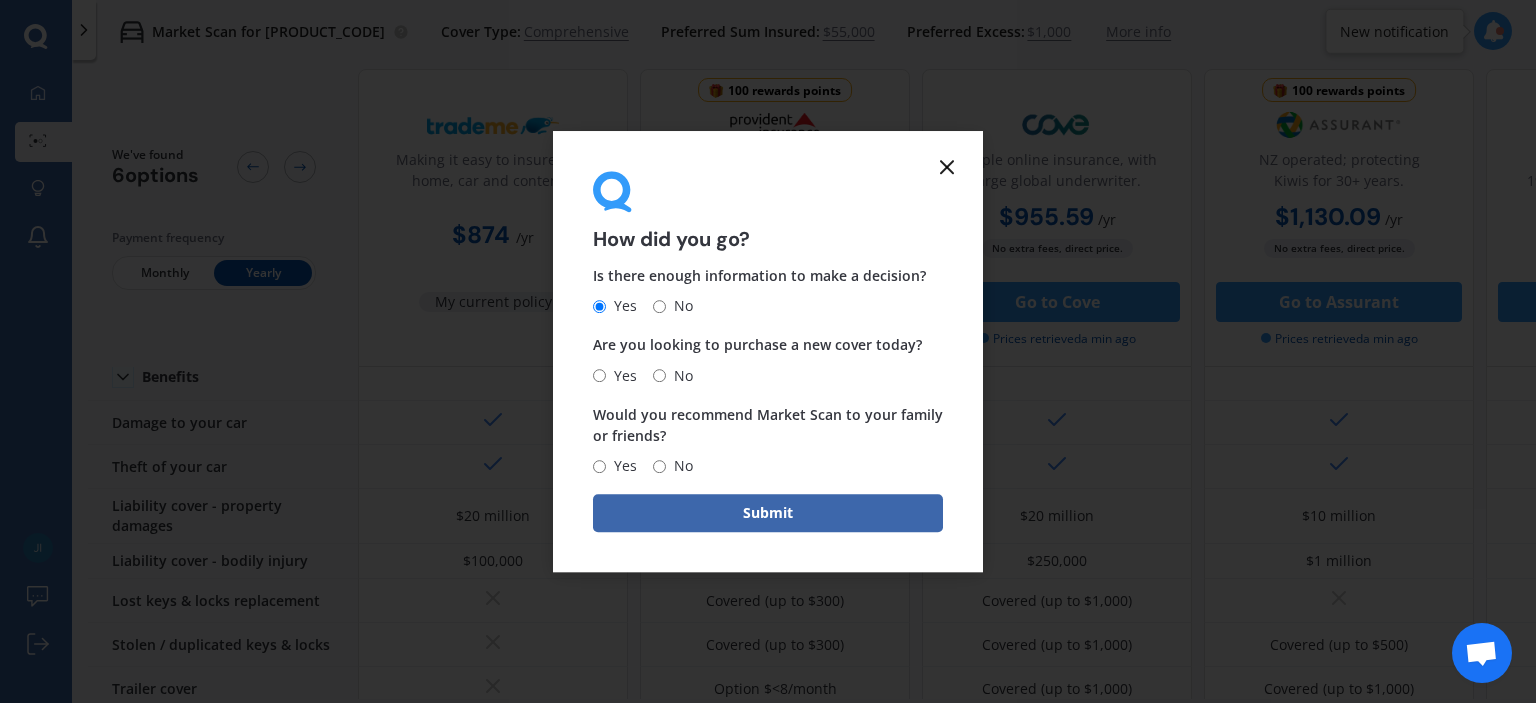 click on "No" at bounding box center (659, 375) 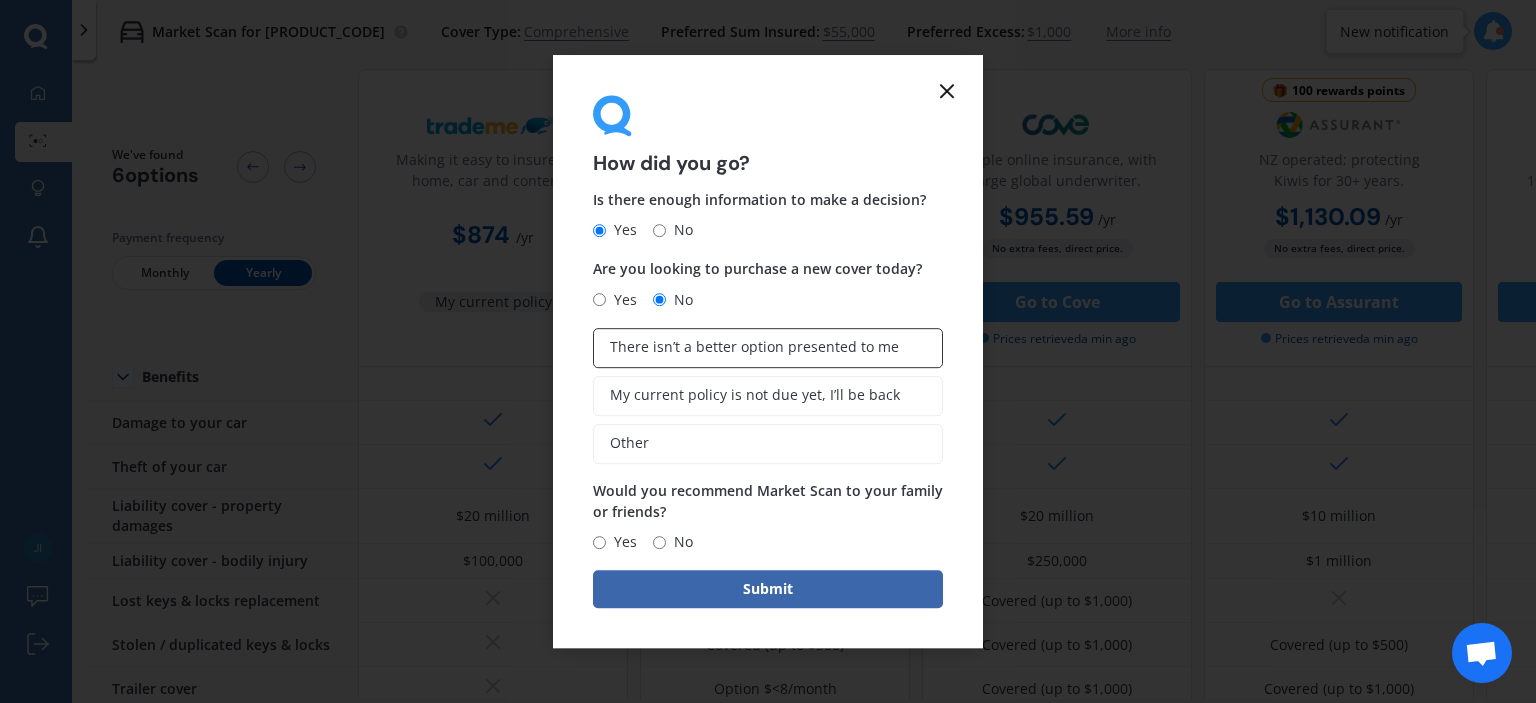 click on "There isn’t a better option presented to me" at bounding box center [754, 347] 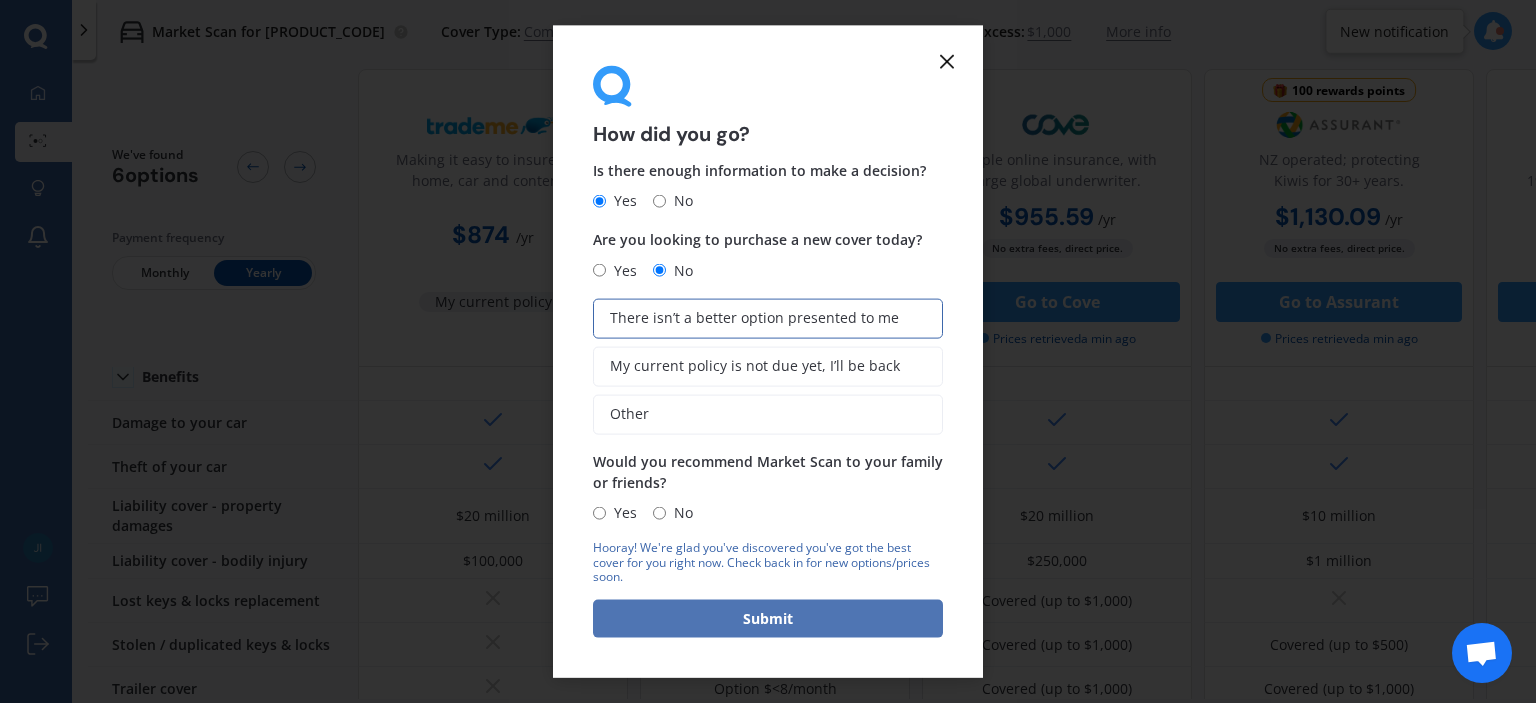 click on "Submit" at bounding box center (768, 619) 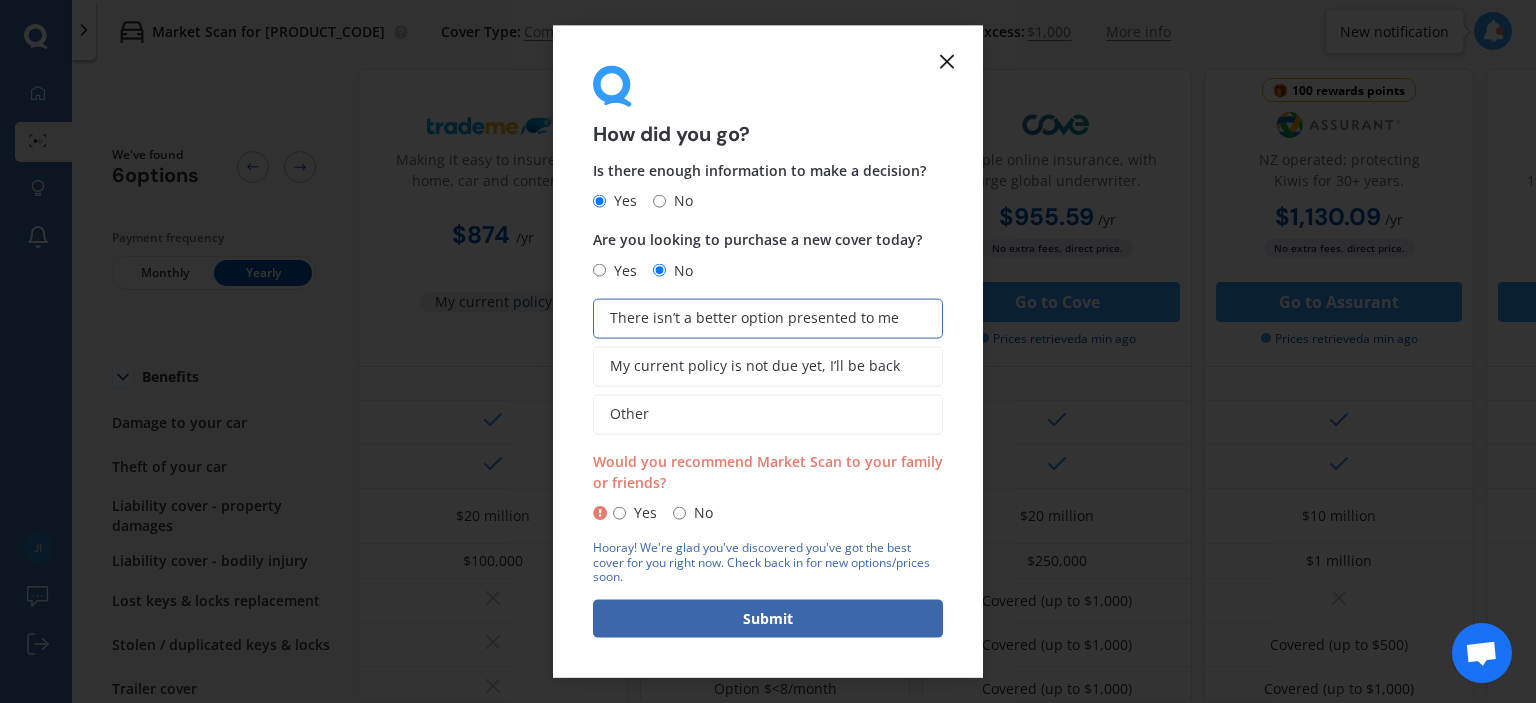 click on "No" at bounding box center [679, 512] 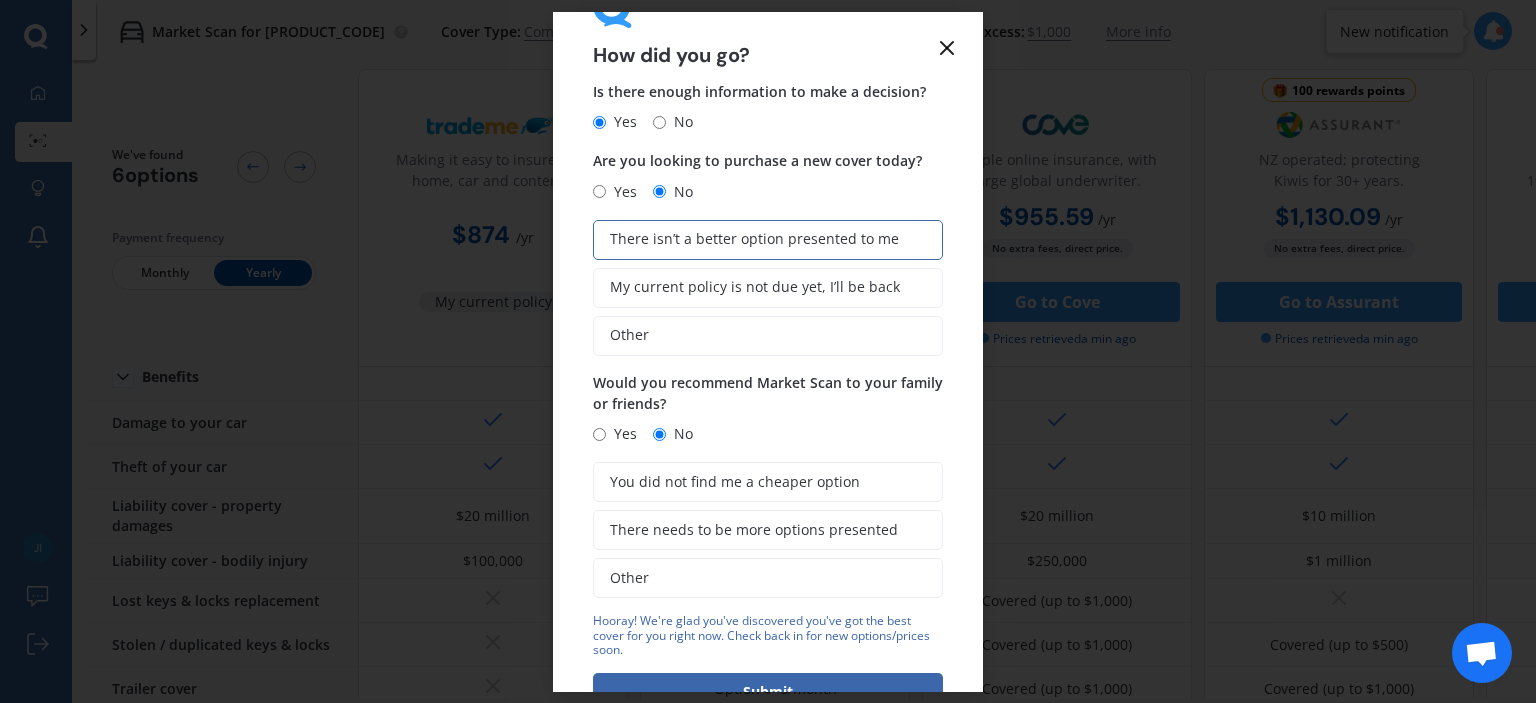 scroll, scrollTop: 100, scrollLeft: 0, axis: vertical 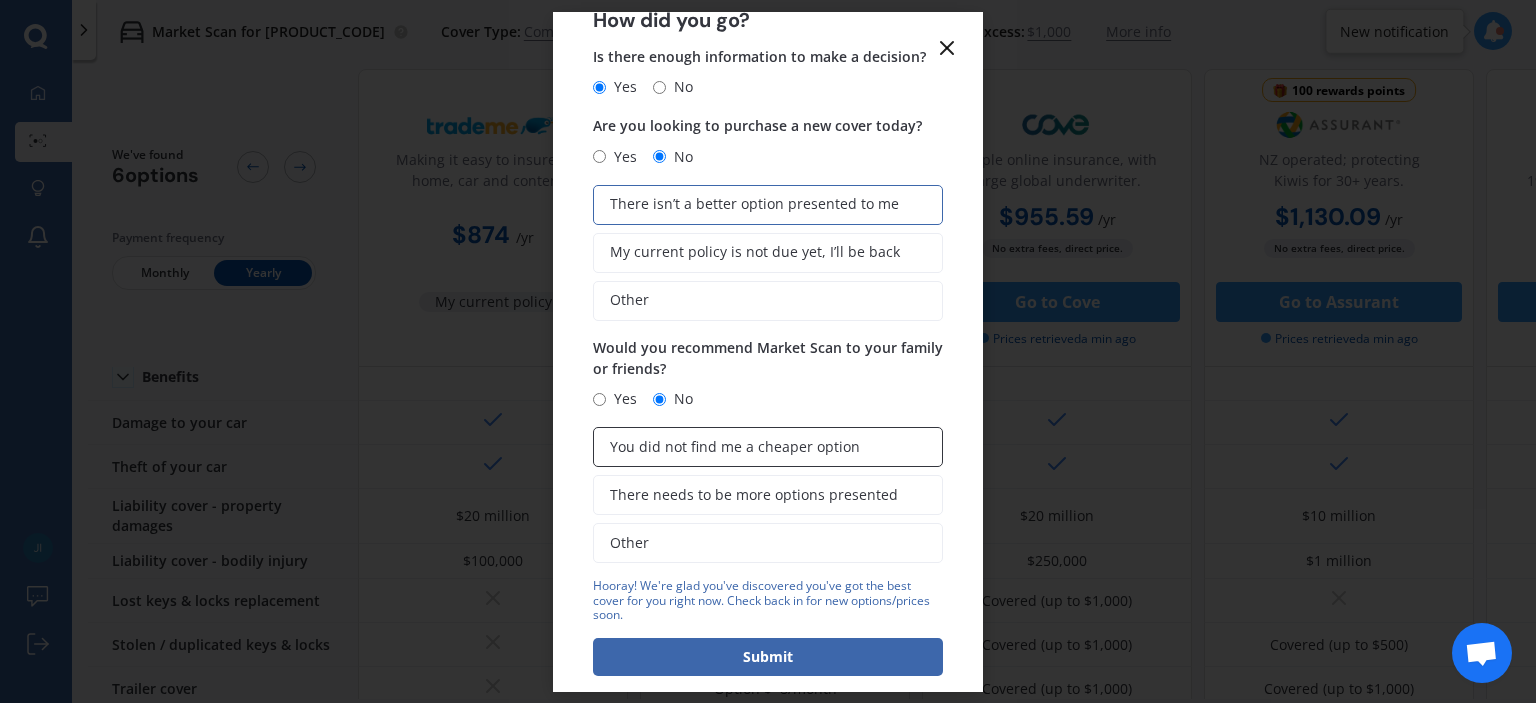 click on "You did not find me a cheaper option" at bounding box center [735, 447] 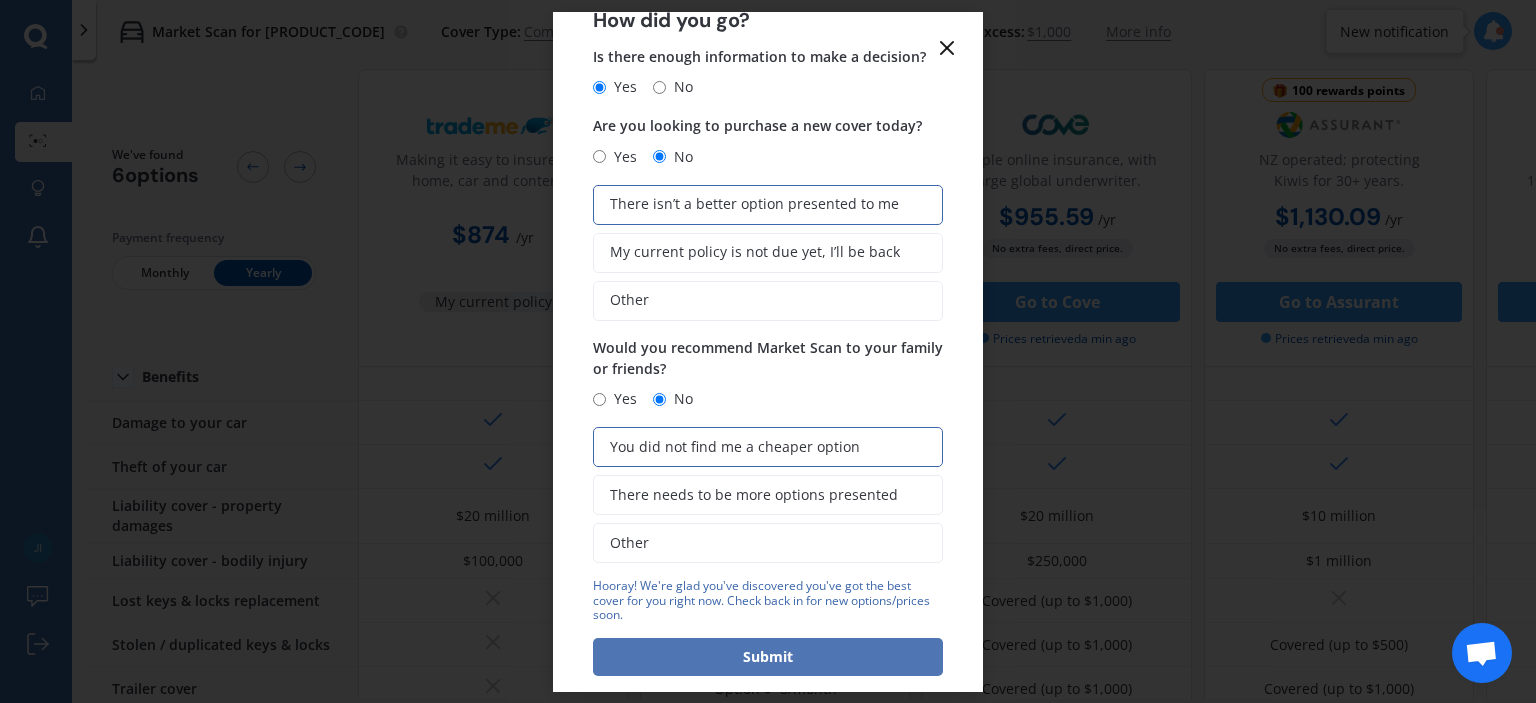 click on "Submit" at bounding box center (768, 657) 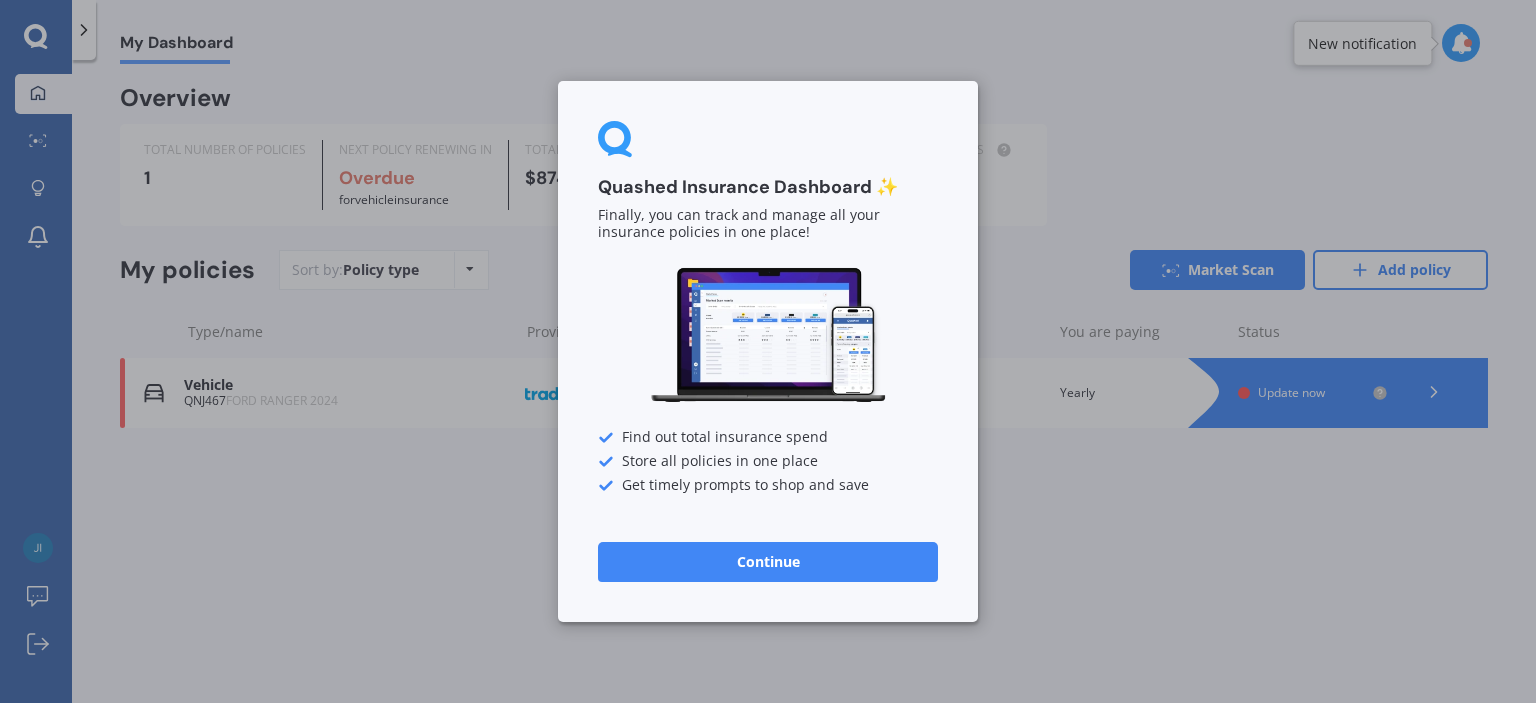 click on "Continue" at bounding box center [768, 562] 